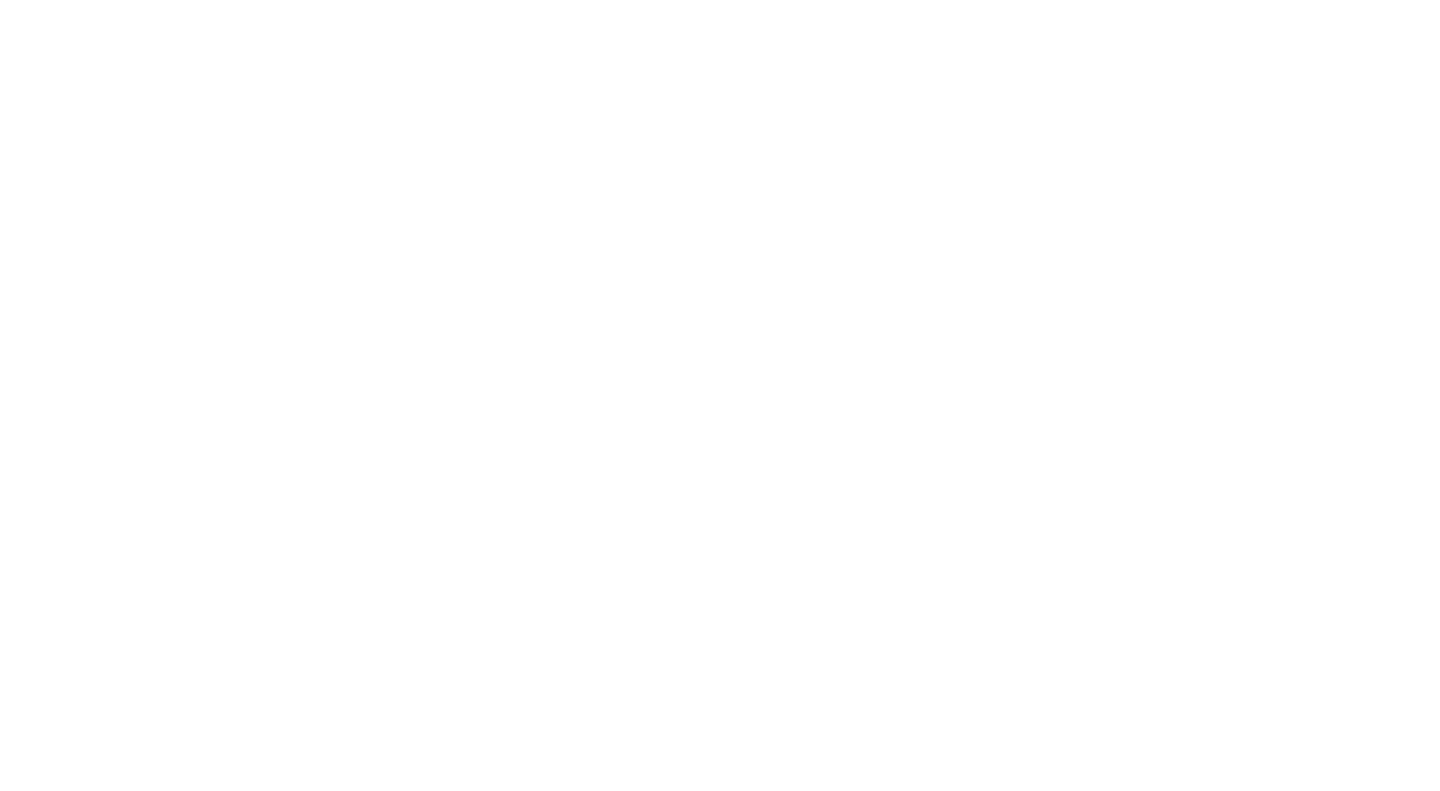 scroll, scrollTop: 0, scrollLeft: 0, axis: both 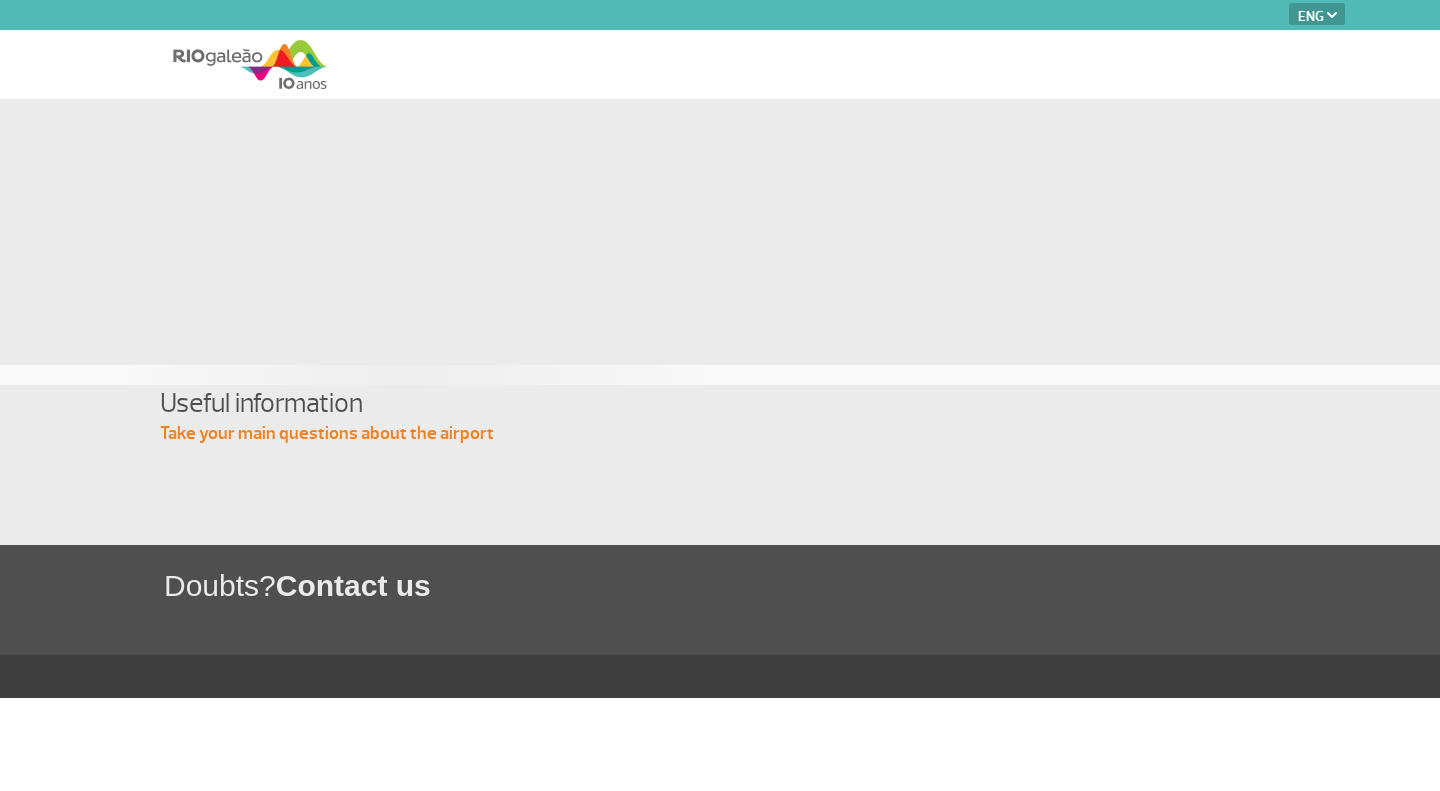 select on "en" 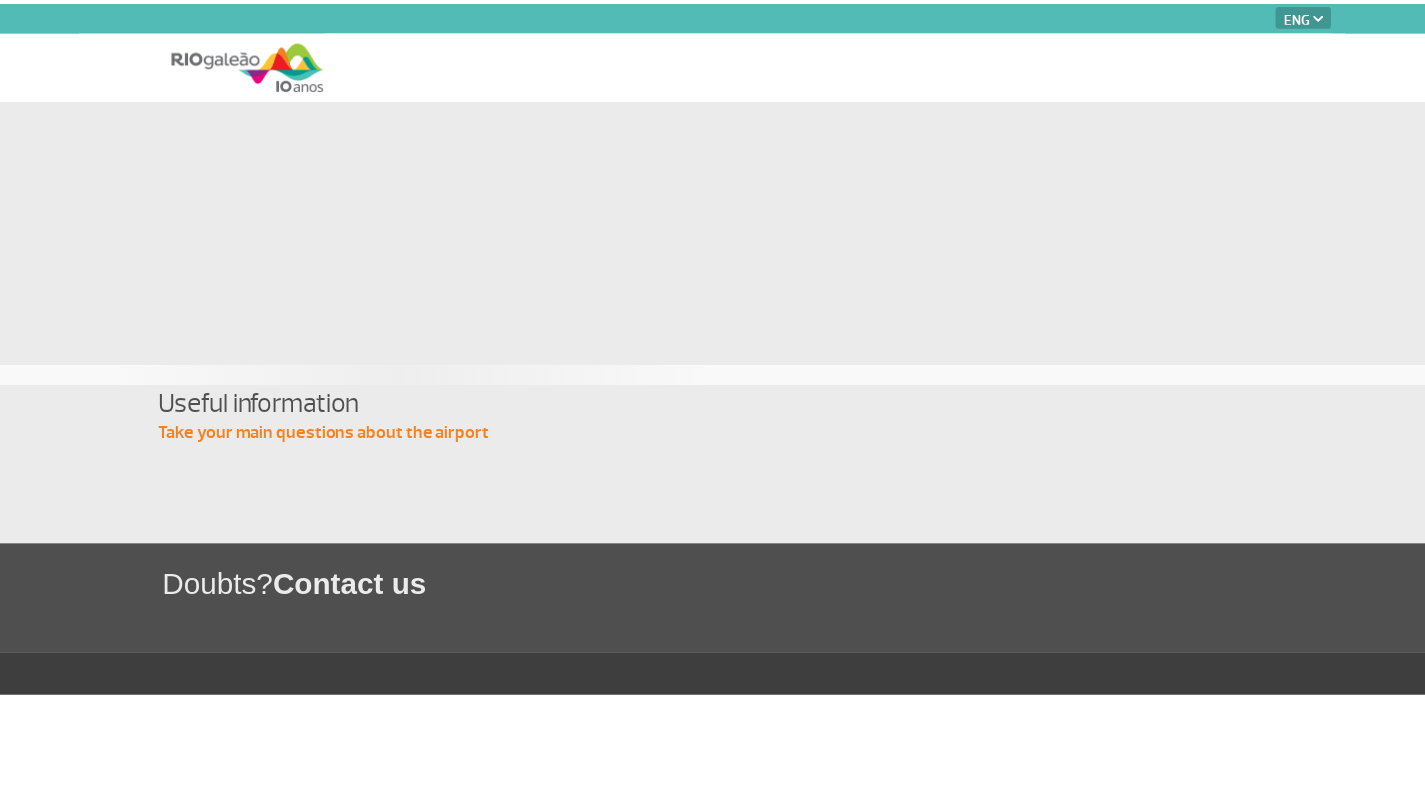 scroll, scrollTop: 0, scrollLeft: 0, axis: both 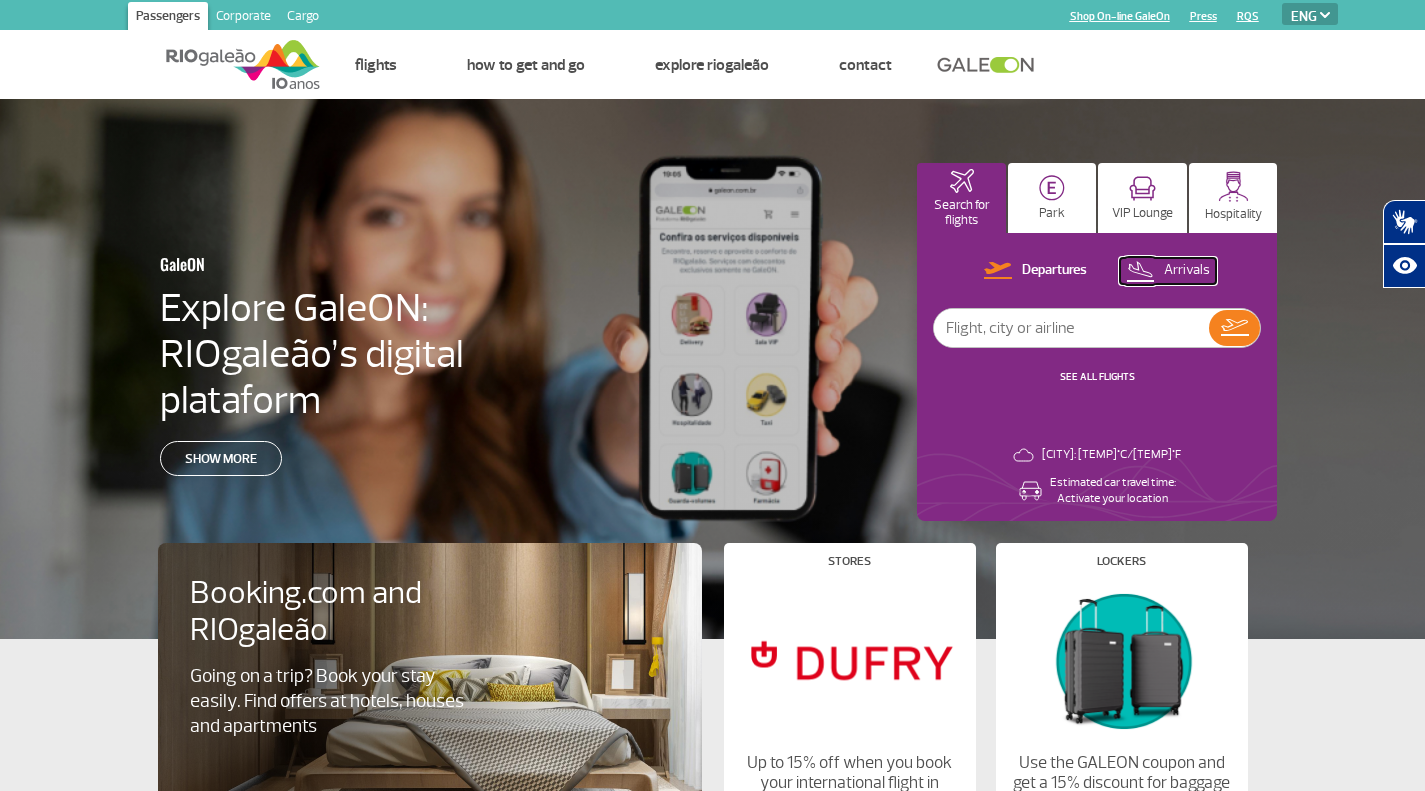 click on "Arrivals" at bounding box center [1187, 270] 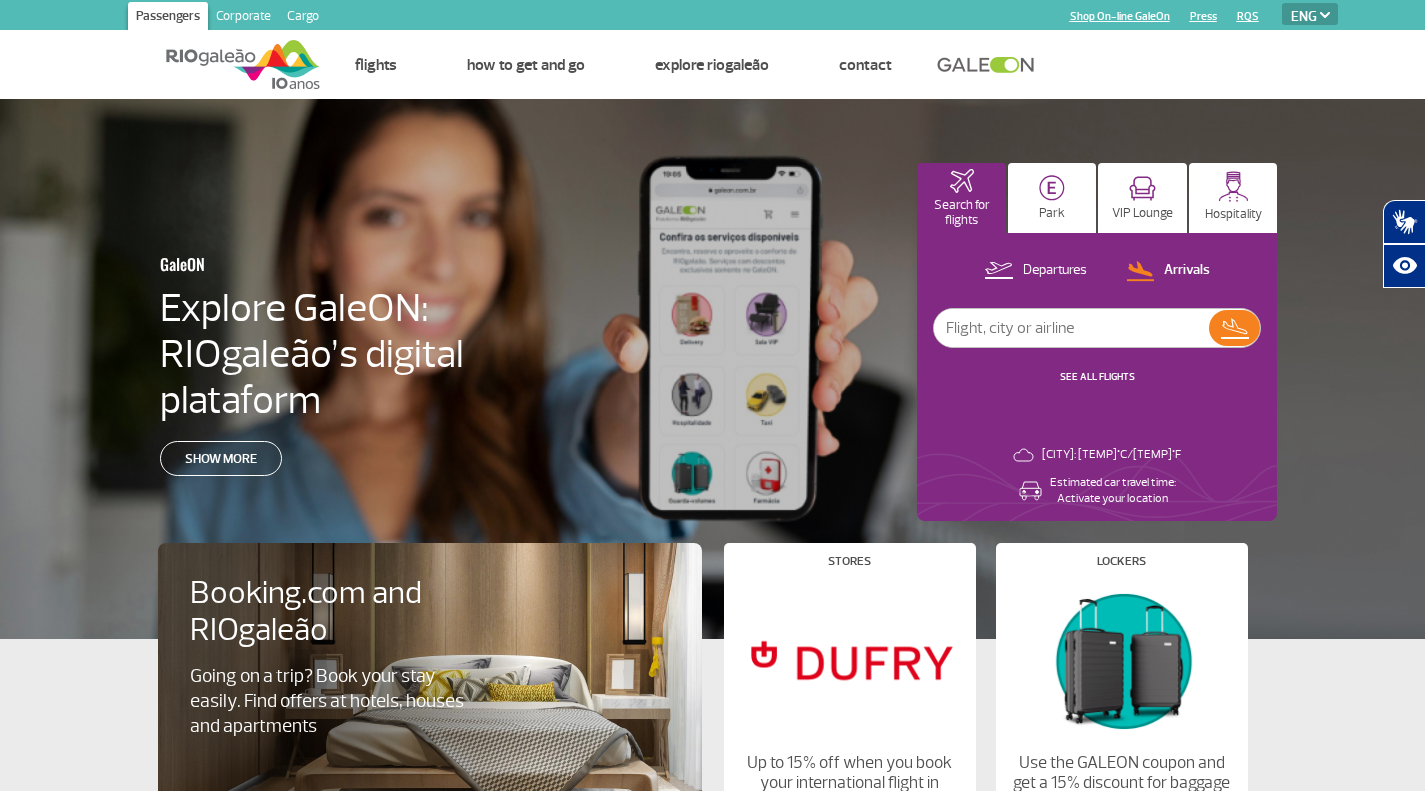 click at bounding box center (1071, 328) 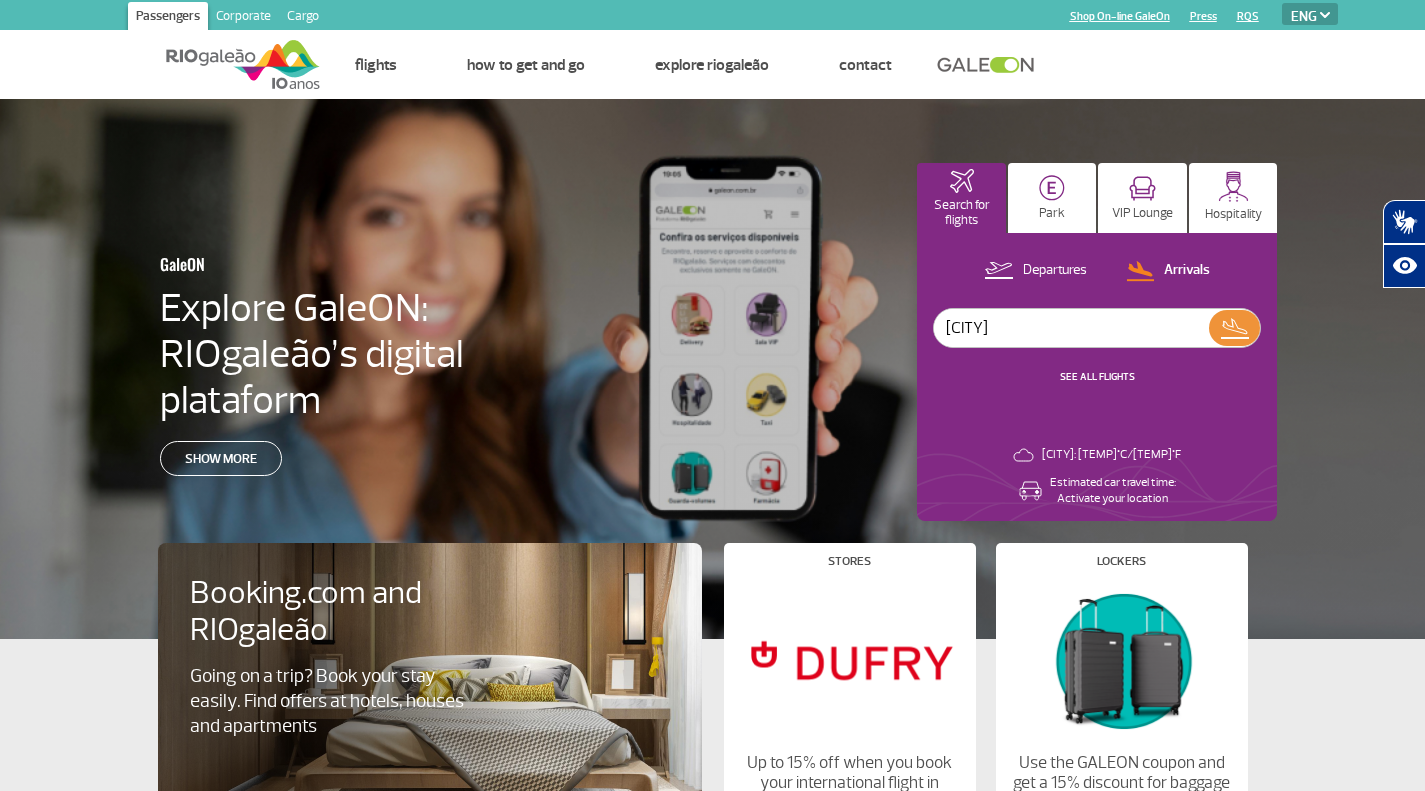 type on "[CITY]" 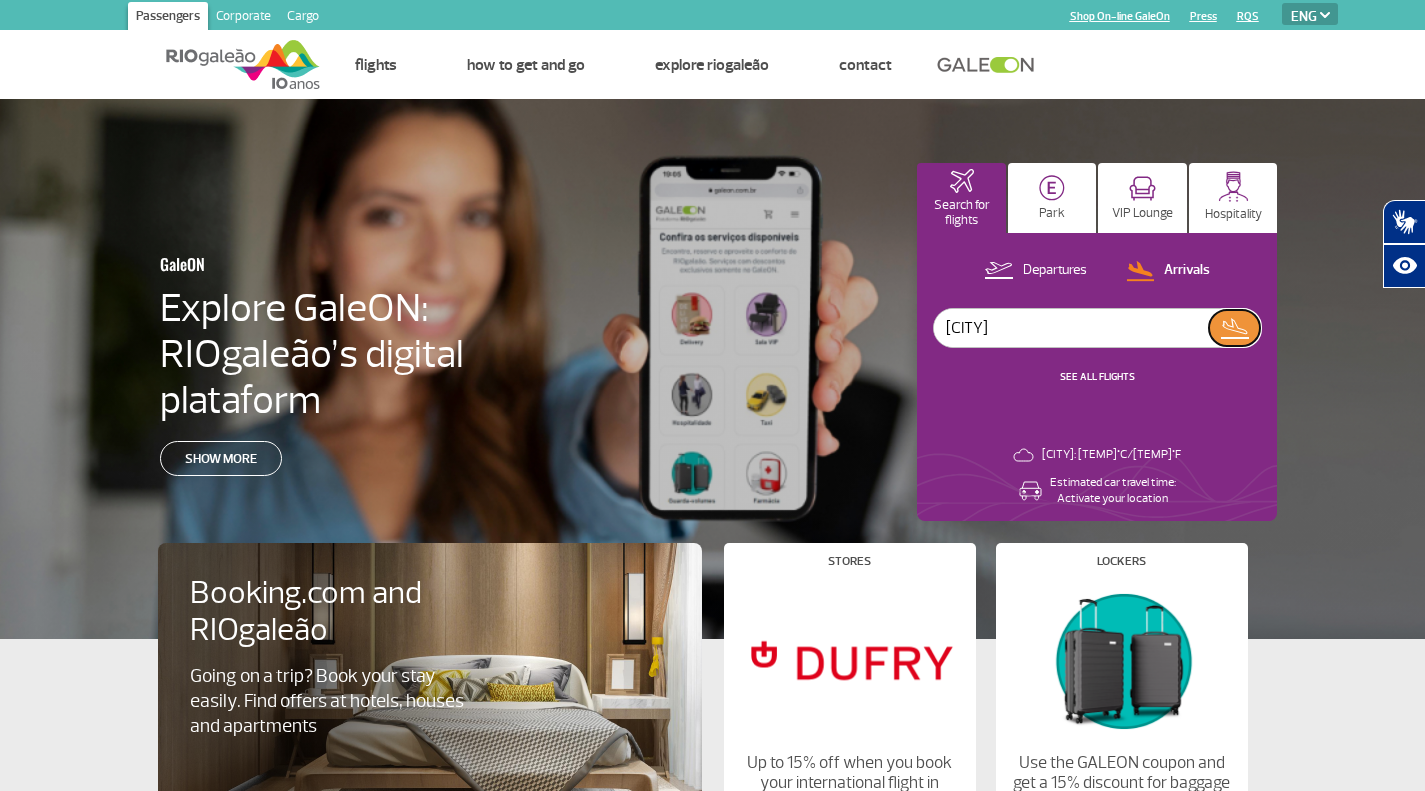 click at bounding box center [1234, 328] 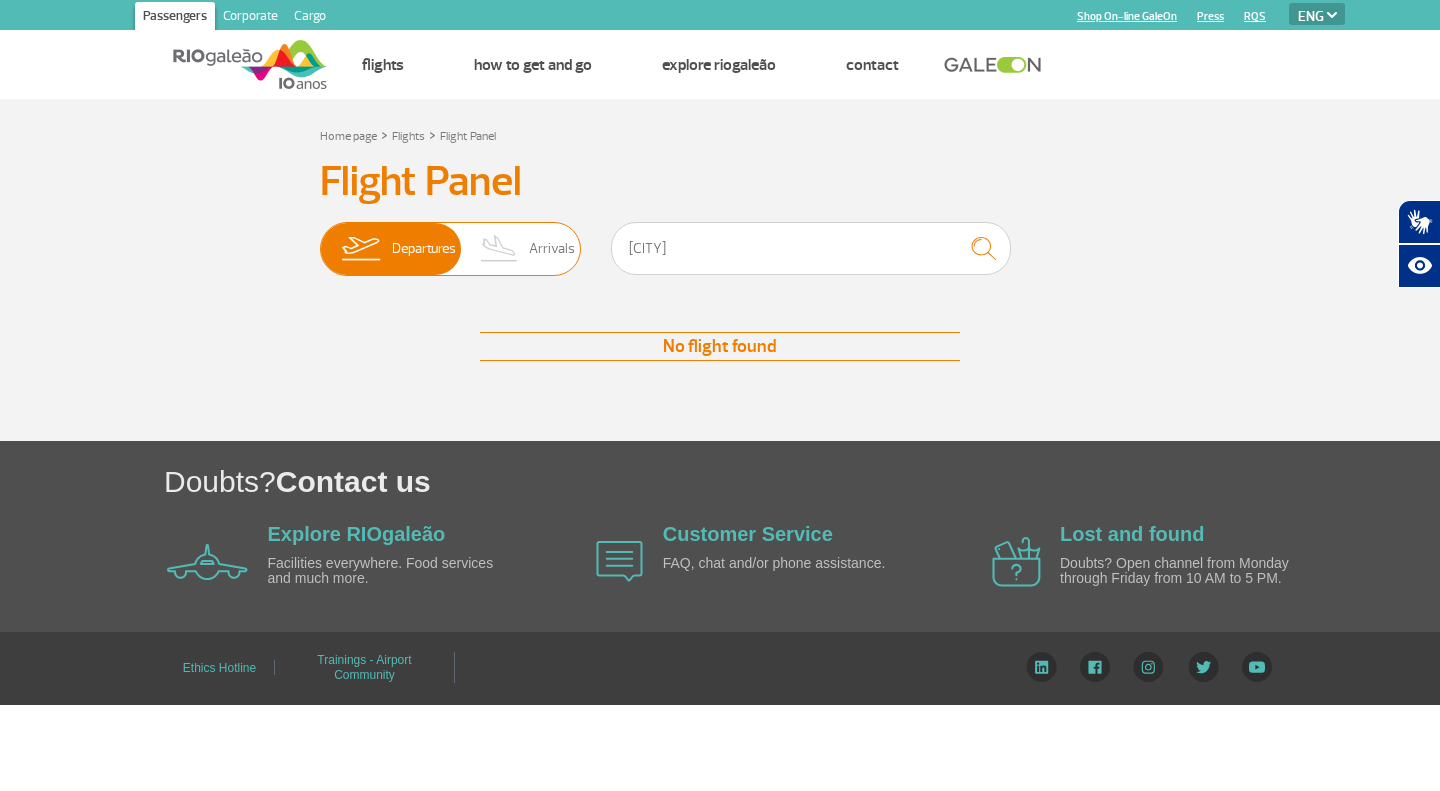 click on "Arrivals" at bounding box center [552, 249] 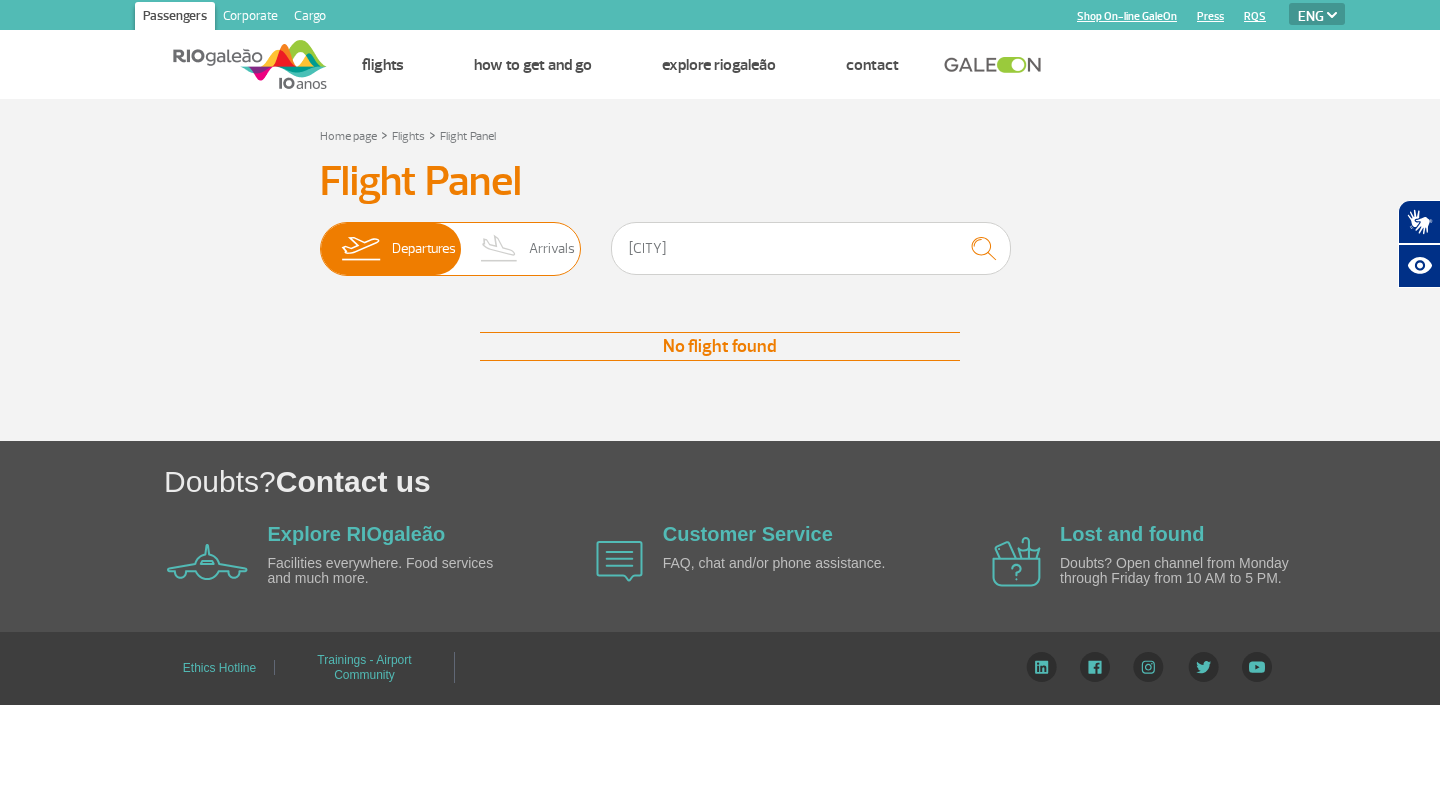 click on "Departures   Arrivals" at bounding box center [320, 239] 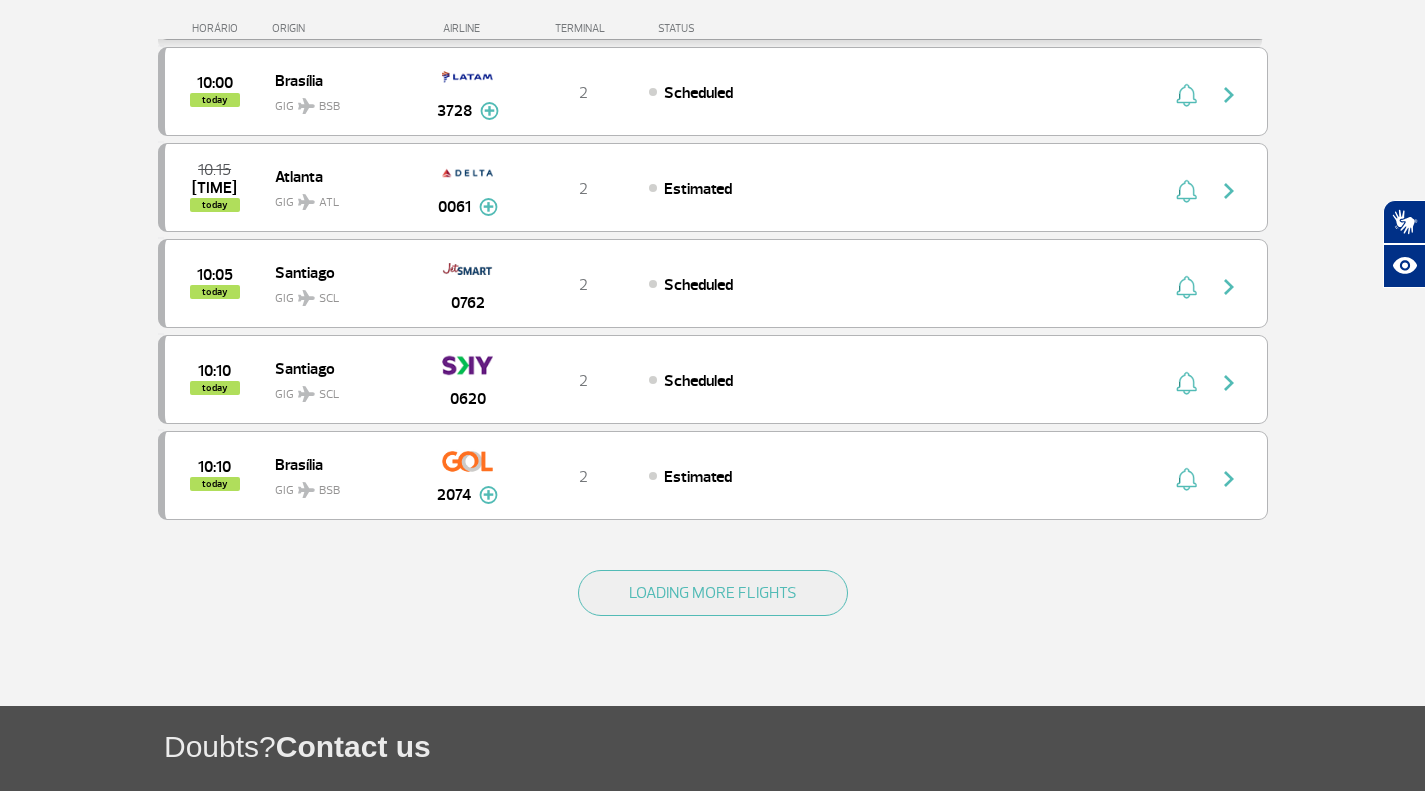 scroll, scrollTop: 1720, scrollLeft: 0, axis: vertical 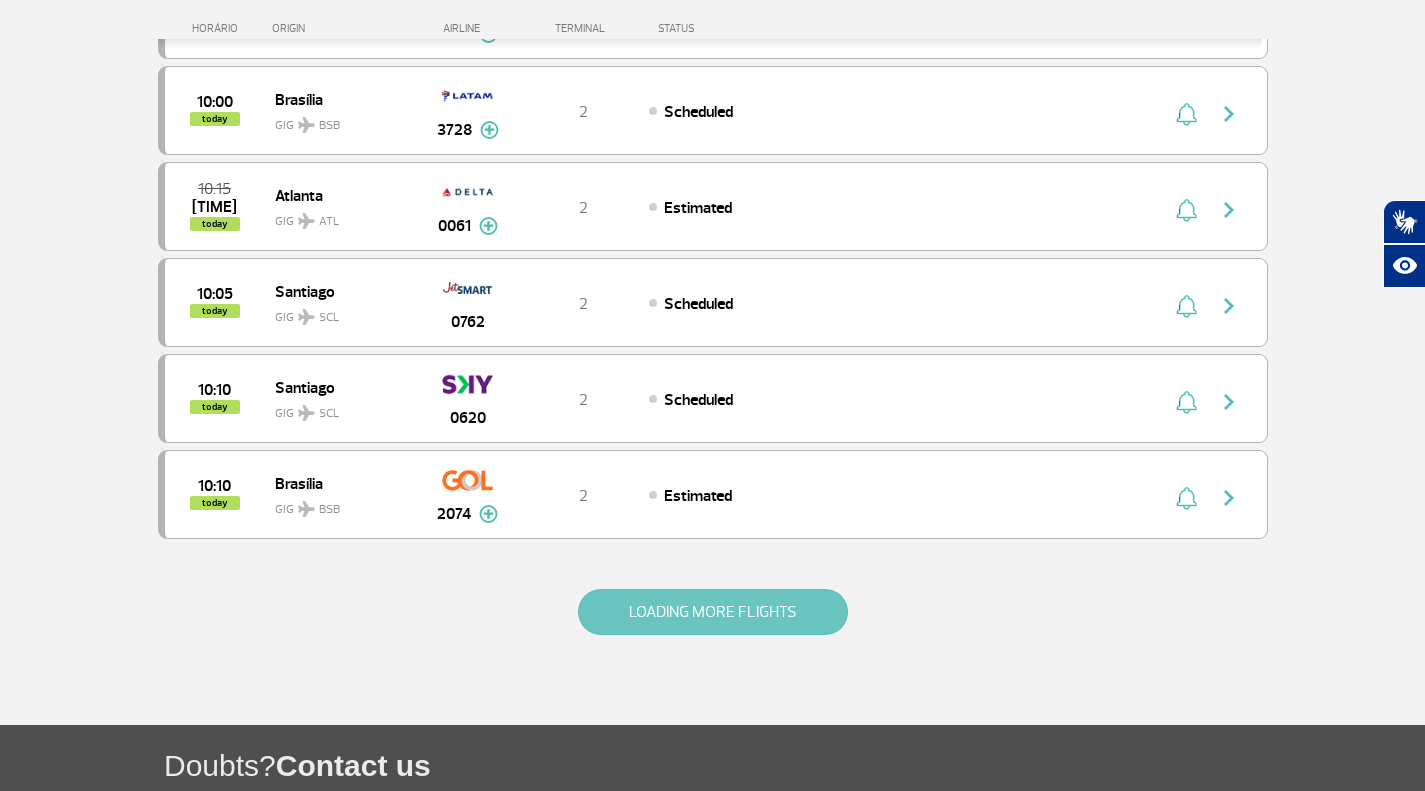 click on "LOADING MORE FLIGHTS" at bounding box center [713, 612] 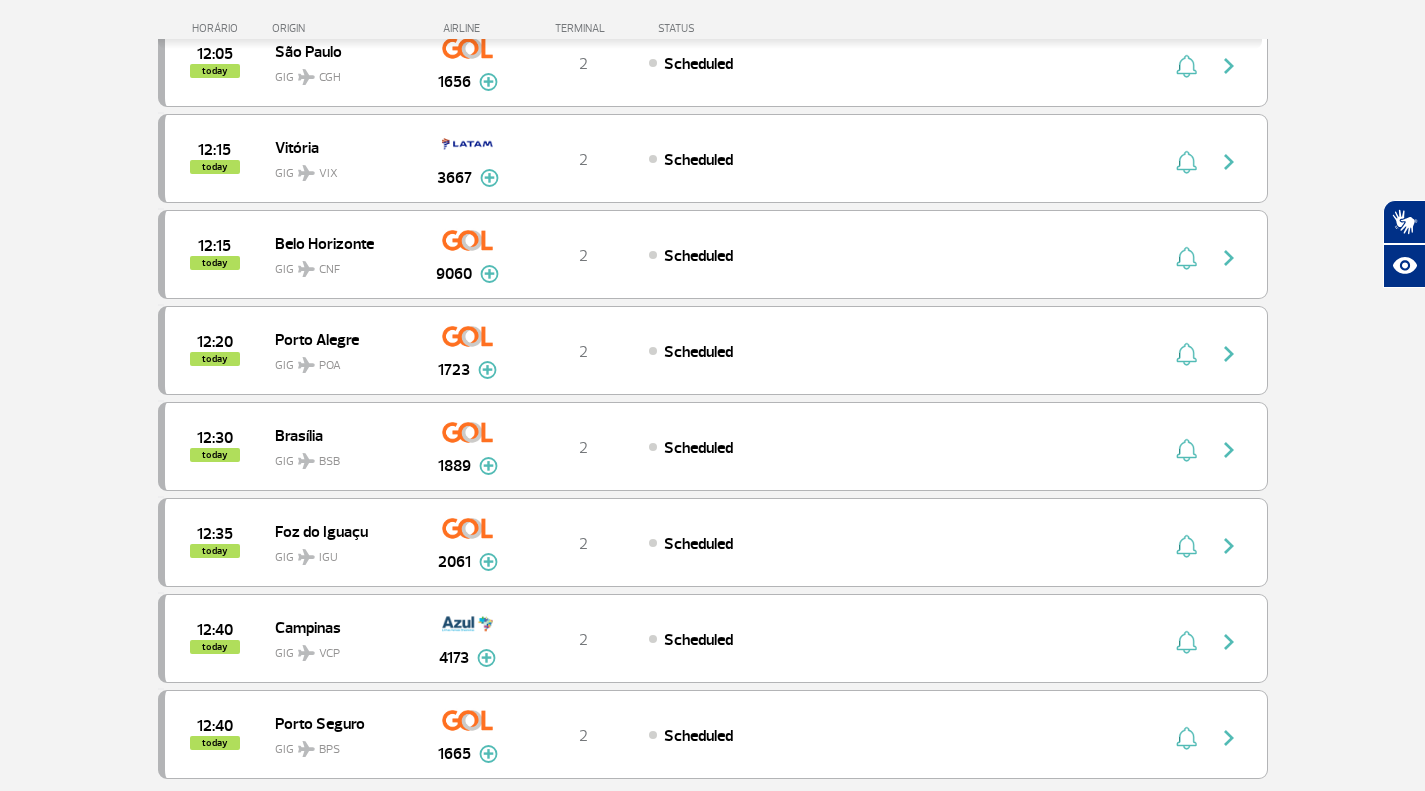 scroll, scrollTop: 3839, scrollLeft: 0, axis: vertical 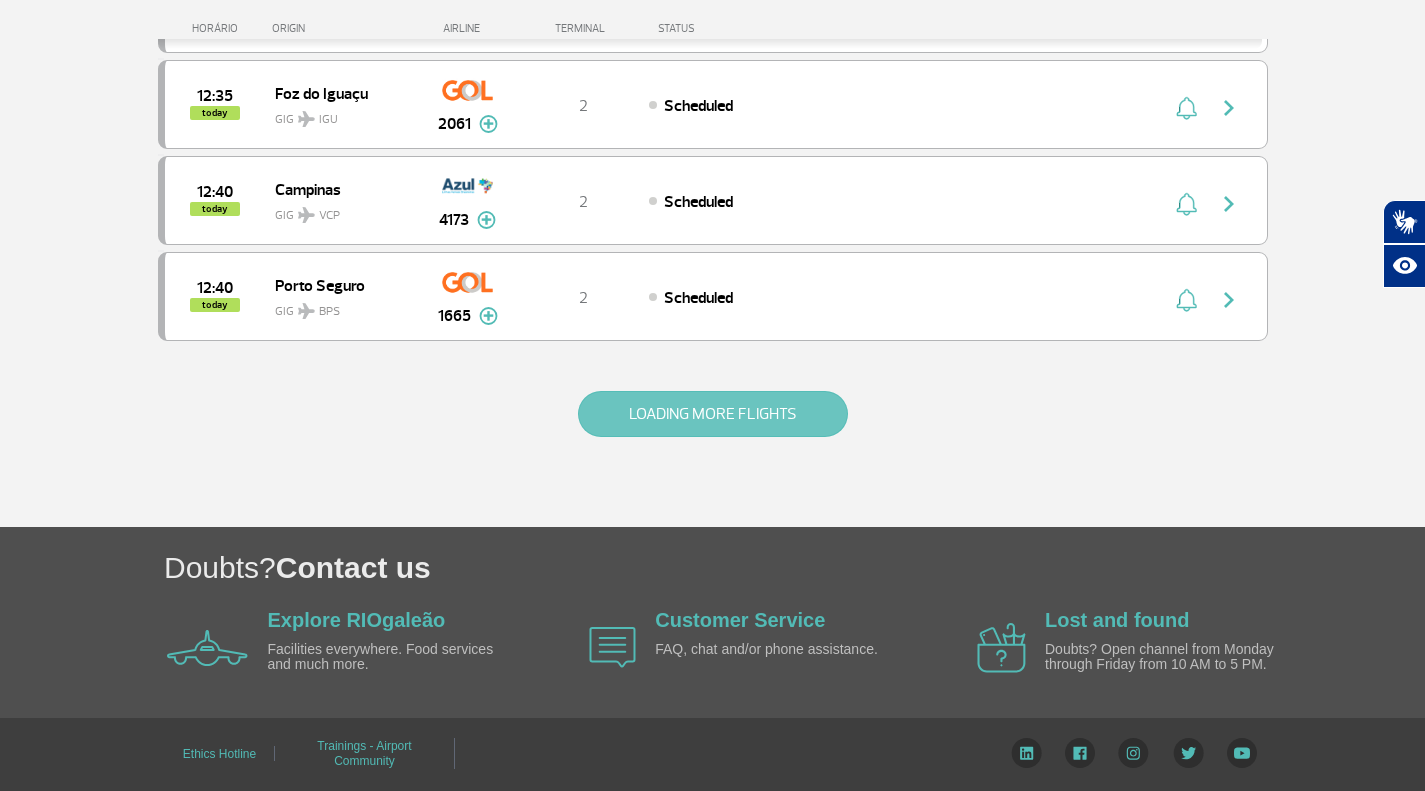 click on "LOADING MORE FLIGHTS" at bounding box center [713, 414] 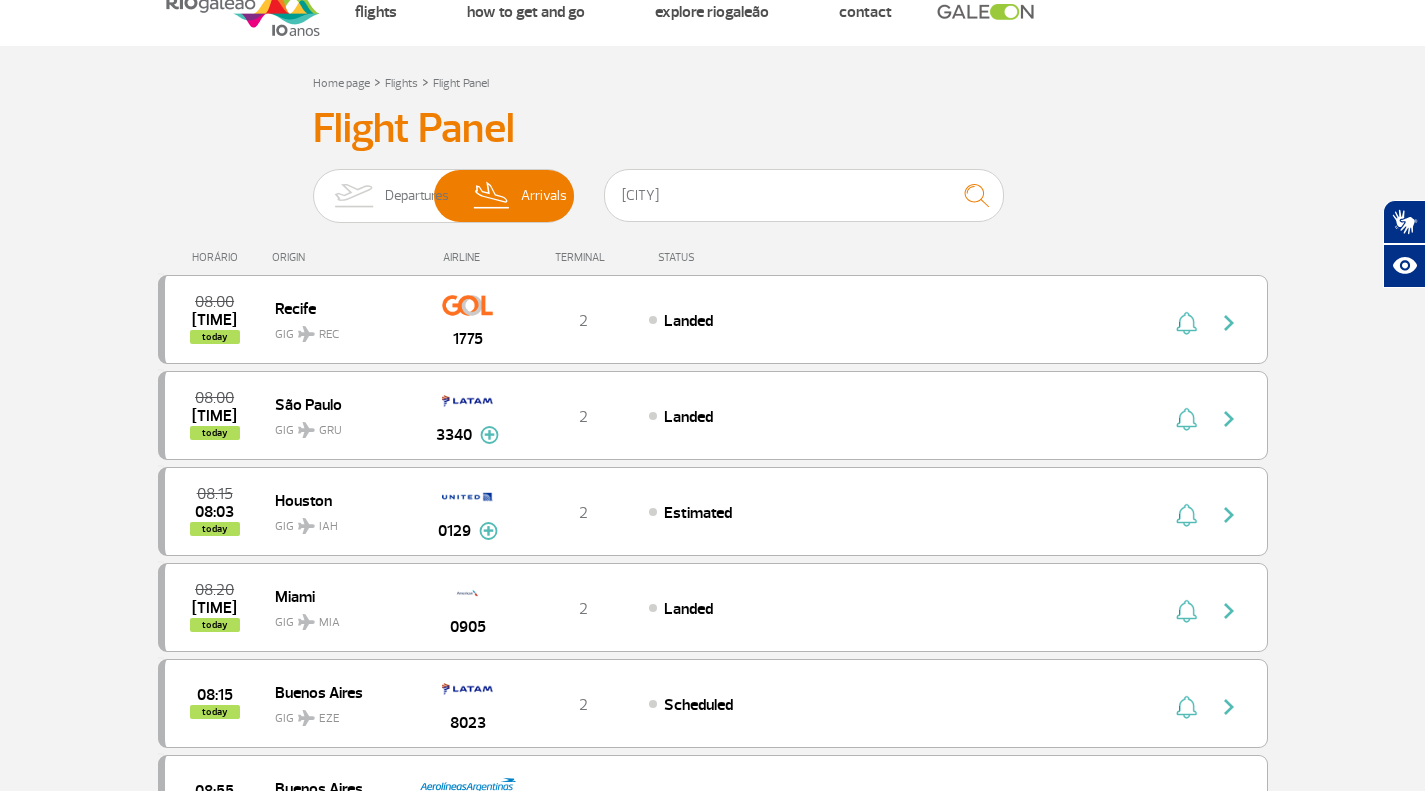 scroll, scrollTop: 0, scrollLeft: 0, axis: both 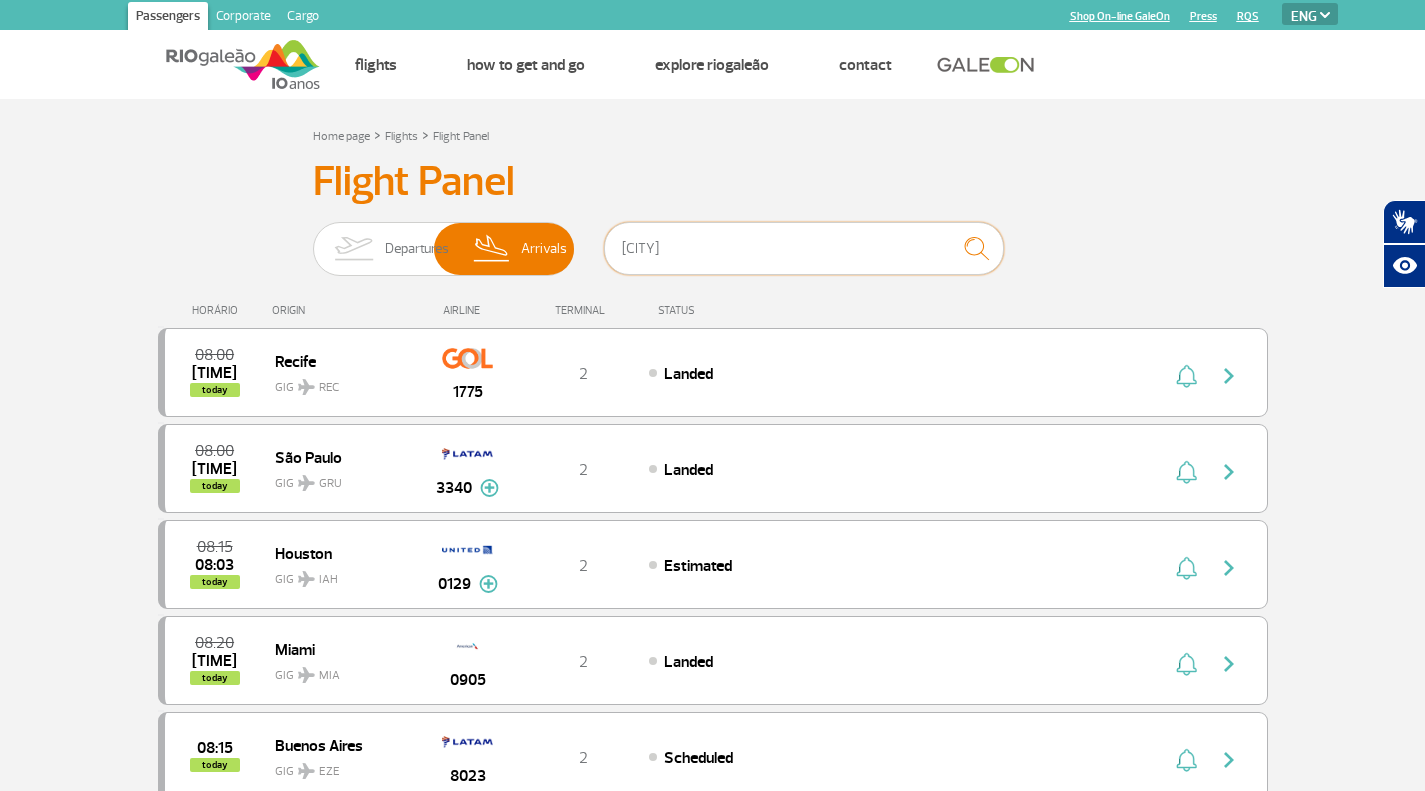 click on "[CITY]" at bounding box center (804, 248) 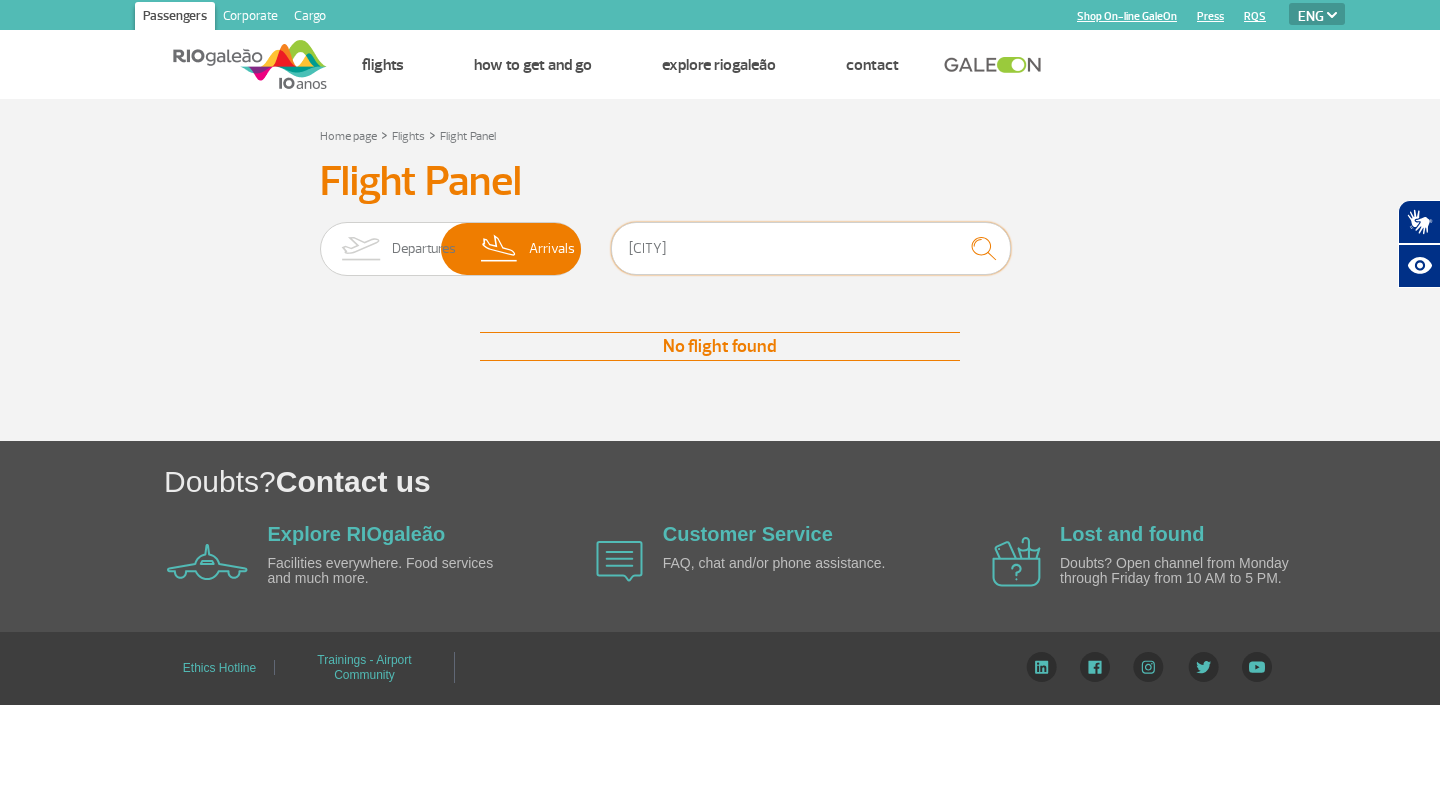 type on "[CITY]" 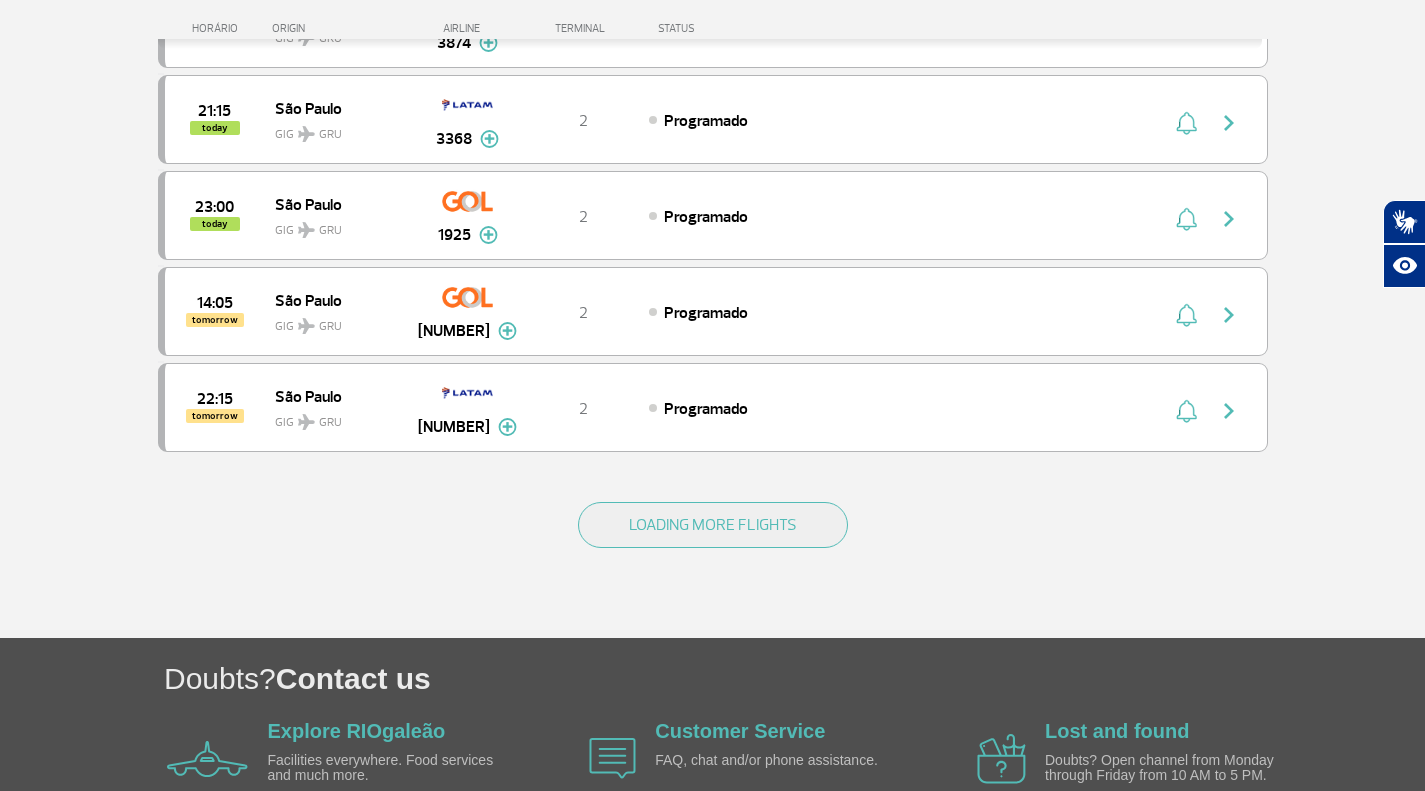 scroll, scrollTop: 1803, scrollLeft: 0, axis: vertical 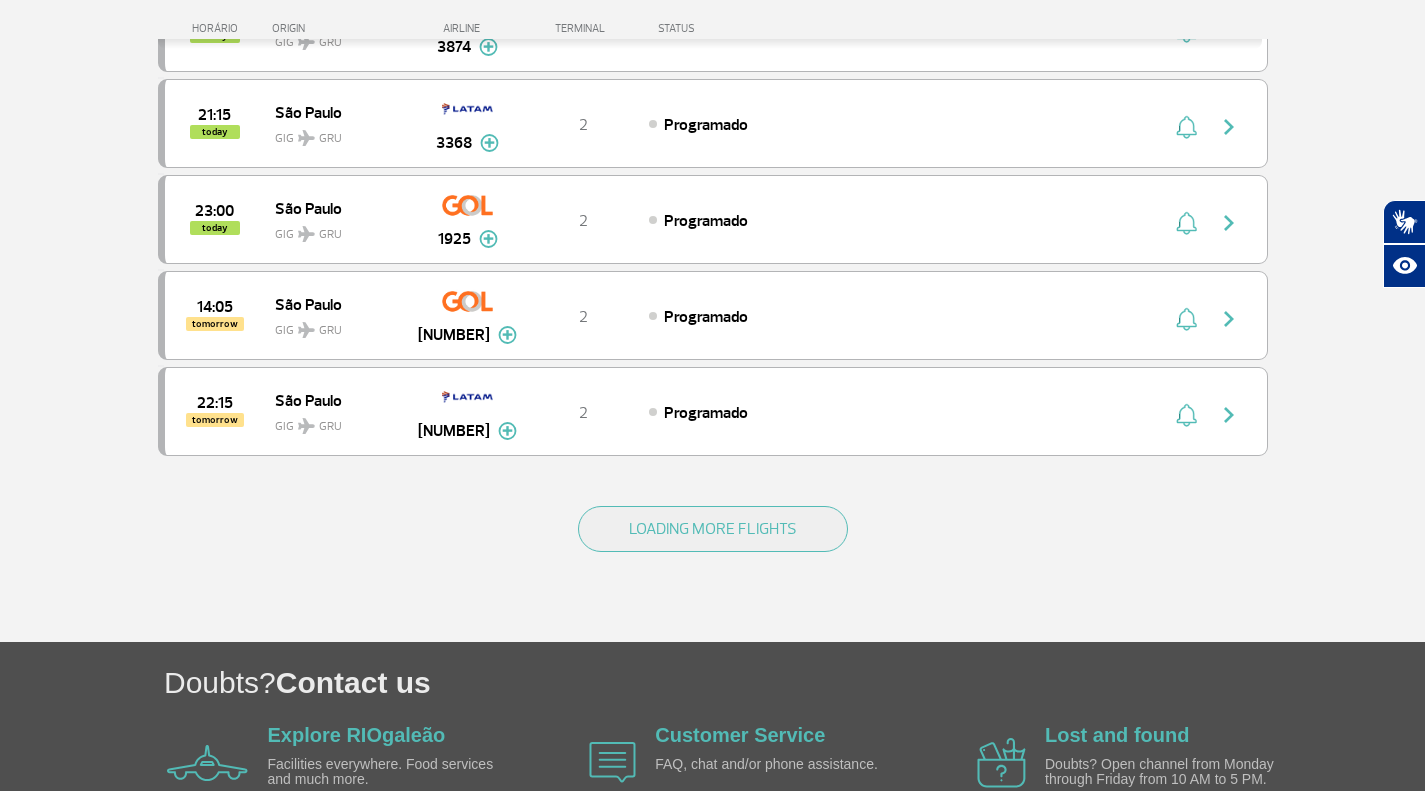 click on "HORÁRIO   ORIGIN   AIRLINE   TERMINAL   STATUS  [TIME] [TIME] today [CITY] GIG  GRU [NUMBER]  Aterrissado  [TIME] [TIME] today [CITY] GIG  GRU [NUMBER]  Aterrissado  Parcerias:  TAP Portugal   [NUMBER]   Ethiopian Airlines   [NUMBER]   Ethiopian Airlines   [NUMBER]   Ethiopian Airlines   [NUMBER]   Avianca   [NUMBER]   Taag Angola Airlines   [NUMBER]   Taag Angola Airlines   [NUMBER]   Aerolineas Argentinas   [NUMBER]   Royal Air Maroc   [NUMBER]   KLM Royal Dutch Airlines   [NUMBER]   KLM Royal Dutch Airlines   [NUMBER]  [TIME] [TIME] today [CITY] GIG  CGH [NUMBER]  Aterrissado  Parcerias:  Air France   [NUMBER]   COPA Airlines   [NUMBER]   TAP Portugal   [NUMBER]   KLM Royal Dutch Airlines   [NUMBER]  [TIME] [TIME] today [CITY] GIG  GRU [NUMBER]  Aterrissado  Parcerias:  Quantas Airlines   [NUMBER]   Lufthansa   [NUMBER]   Japan Airlines   [NUMBER]   Delta Airlines   [NUMBER]   Delta Airlines   [NUMBER]   Delta Airlines   [NUMBER]   Virgin Atlantic   [NUMBER]   Turkish Airlines   [NUMBER]  [TIME] today [CITY] GIG  GRU [NUMBER]  Programado  Parcerias:  Quantas Airlines   [NUMBER]   British Airways" at bounding box center [713, -489] 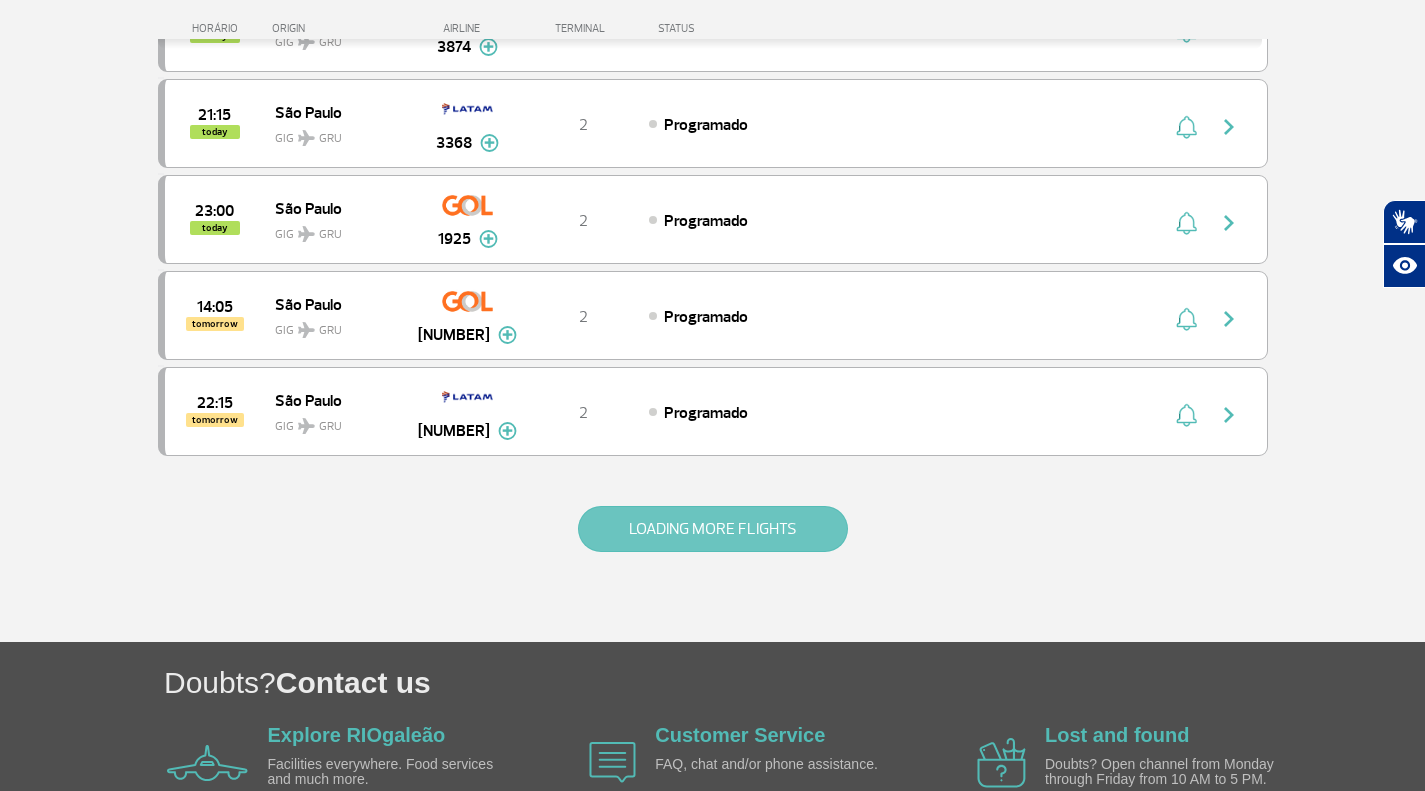 click on "LOADING MORE FLIGHTS" at bounding box center [713, 529] 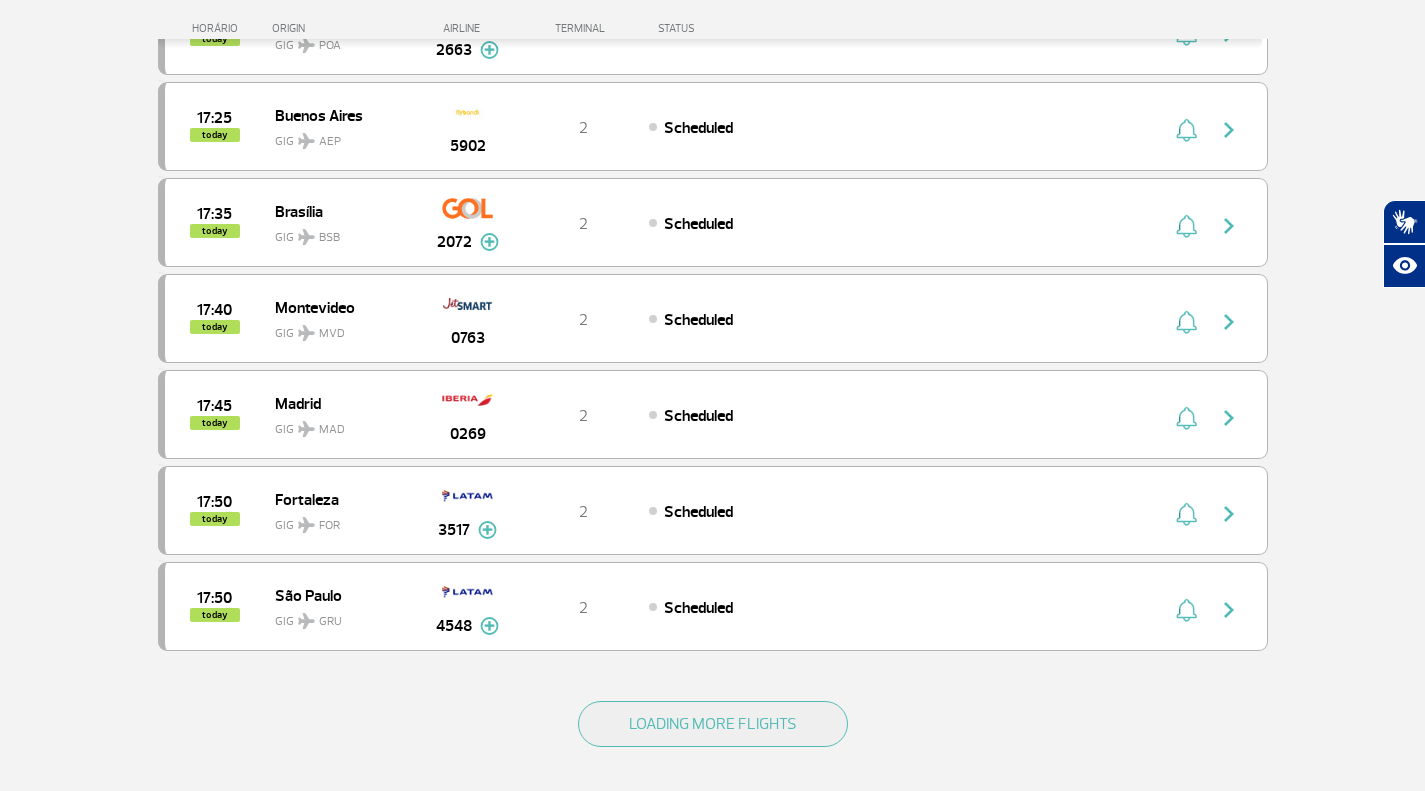 scroll, scrollTop: 7379, scrollLeft: 0, axis: vertical 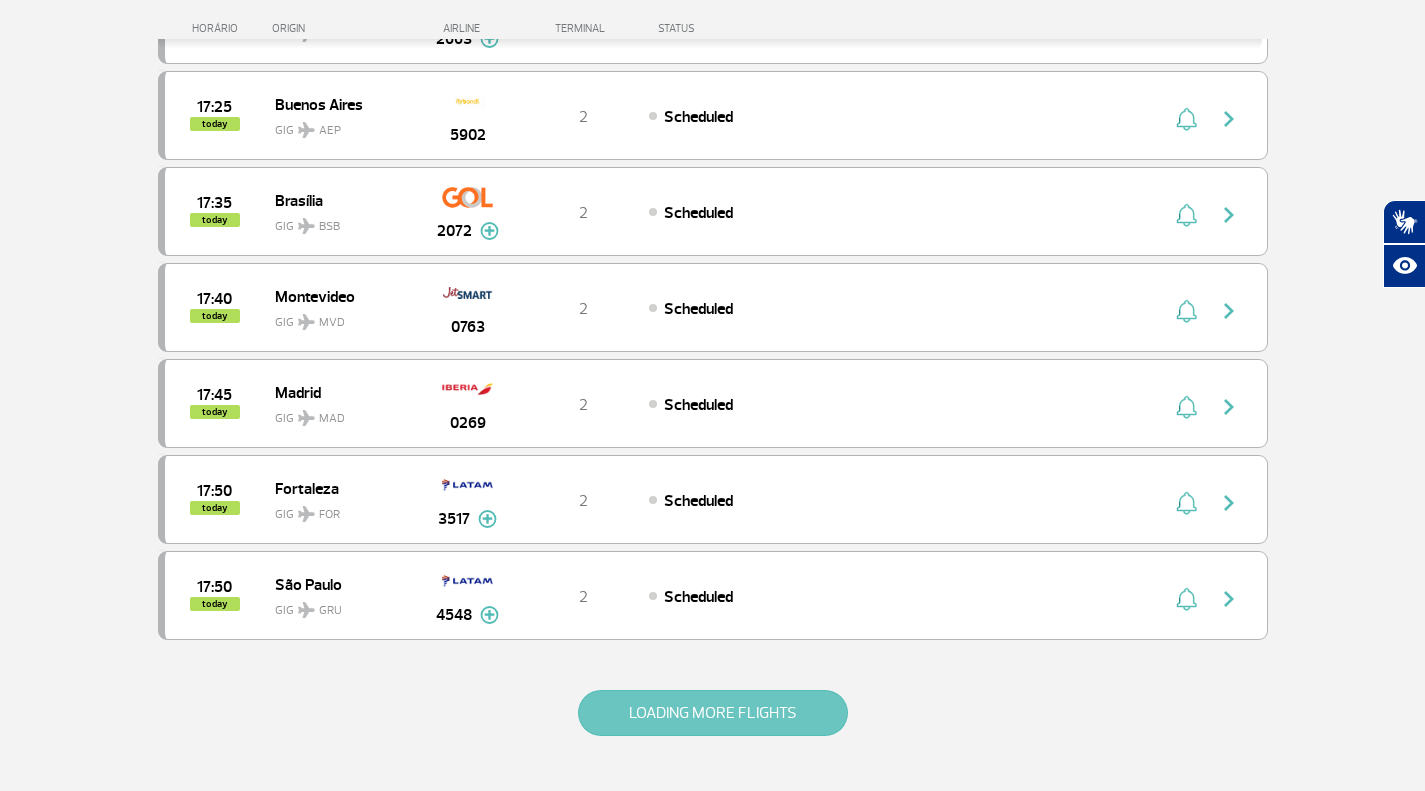click on "LOADING MORE FLIGHTS" at bounding box center (713, 713) 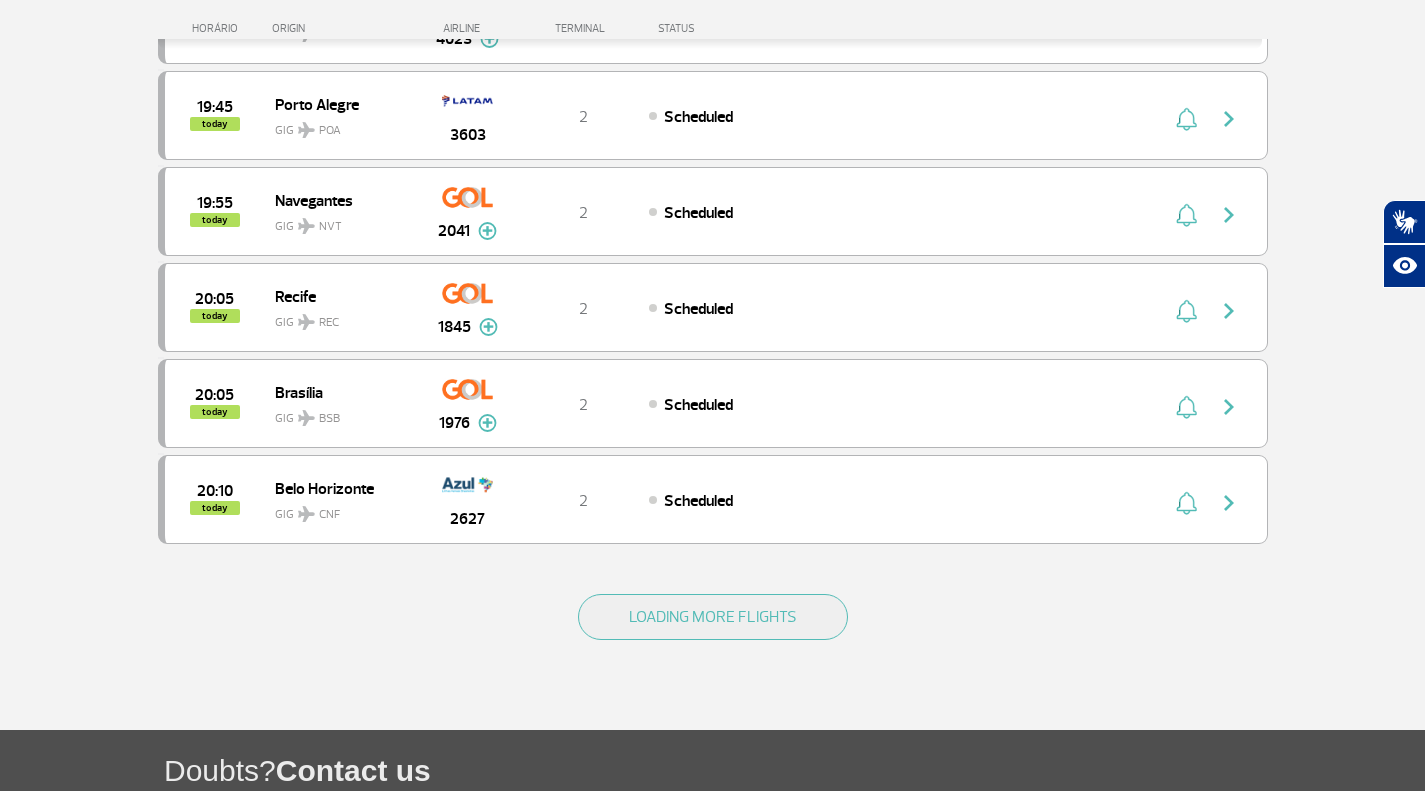 scroll, scrollTop: 9402, scrollLeft: 0, axis: vertical 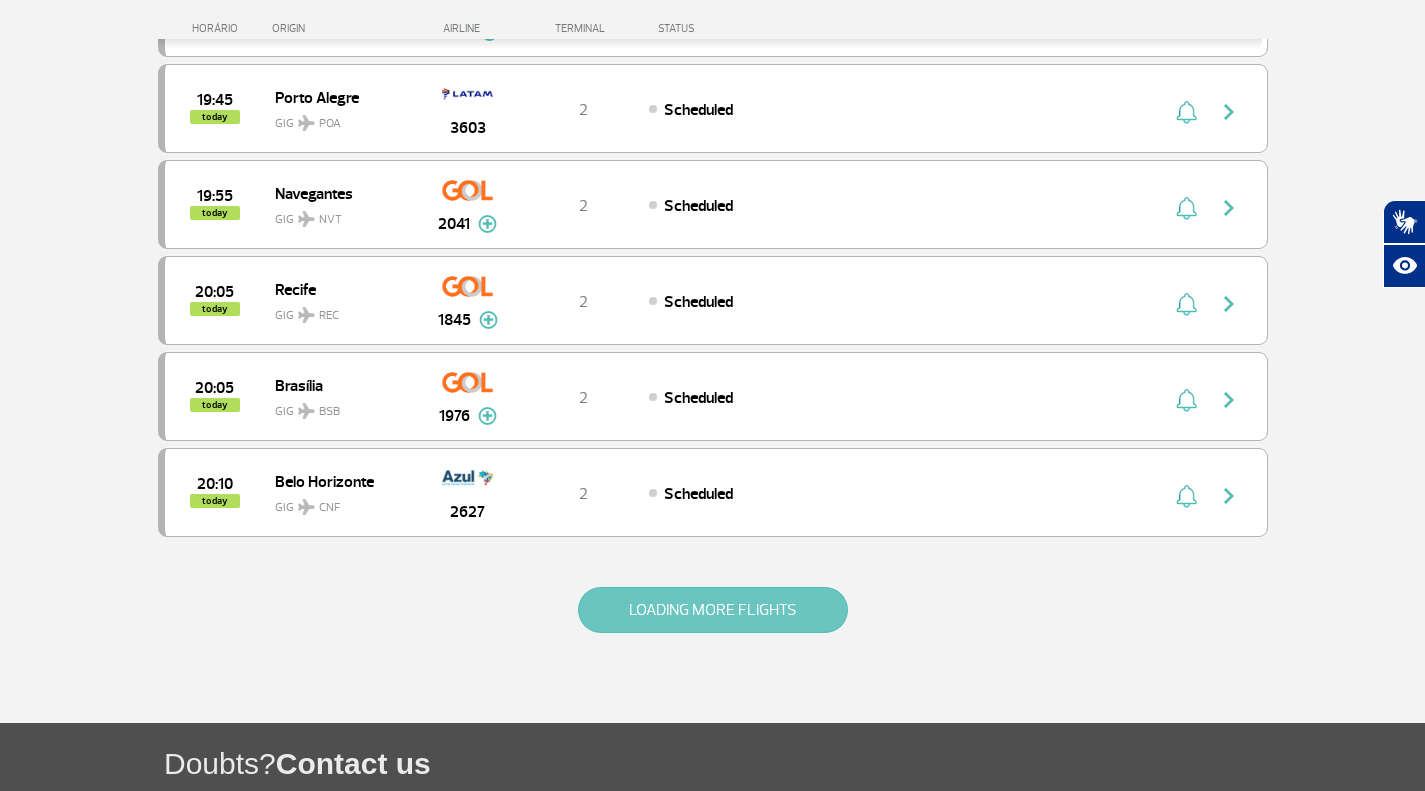 click on "LOADING MORE FLIGHTS" at bounding box center [713, 610] 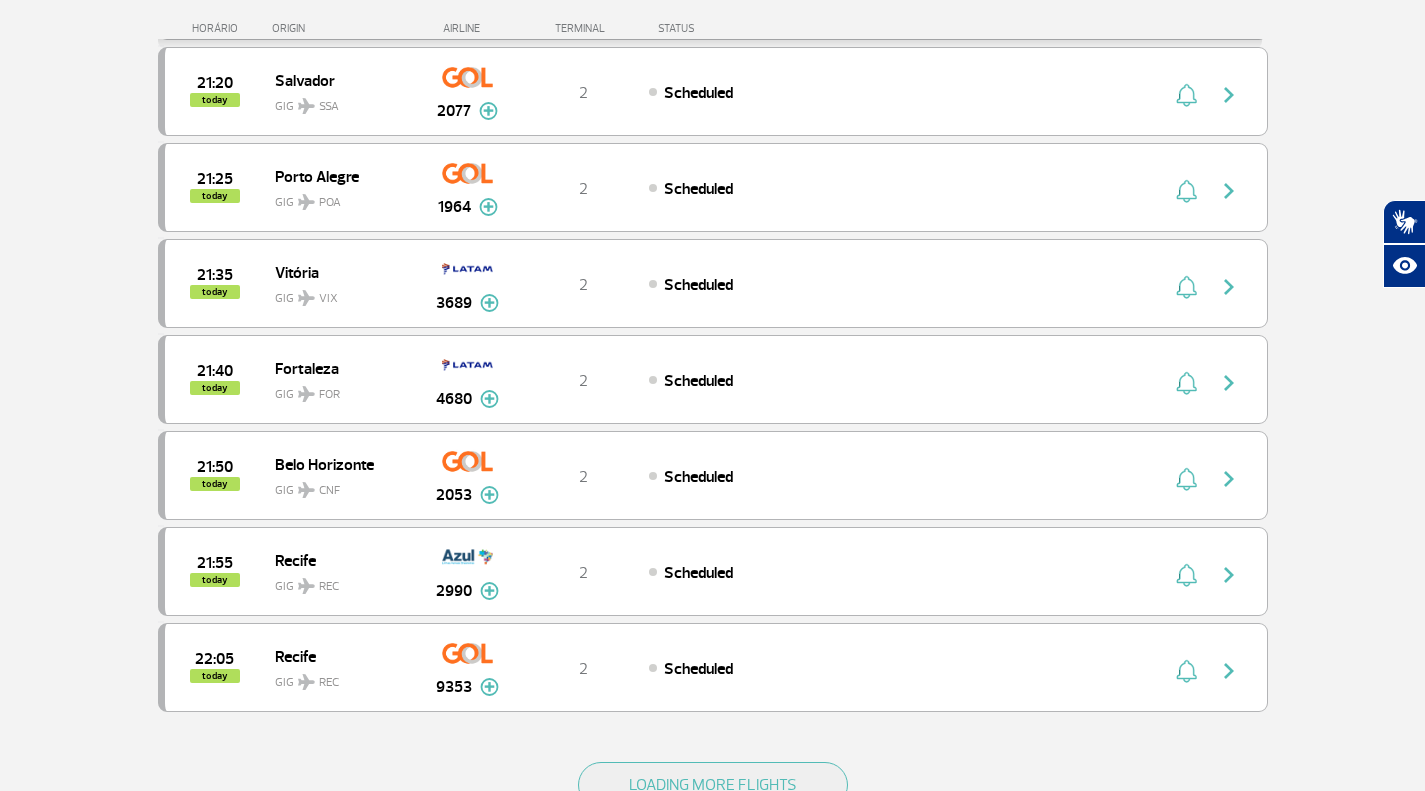 scroll, scrollTop: 11277, scrollLeft: 0, axis: vertical 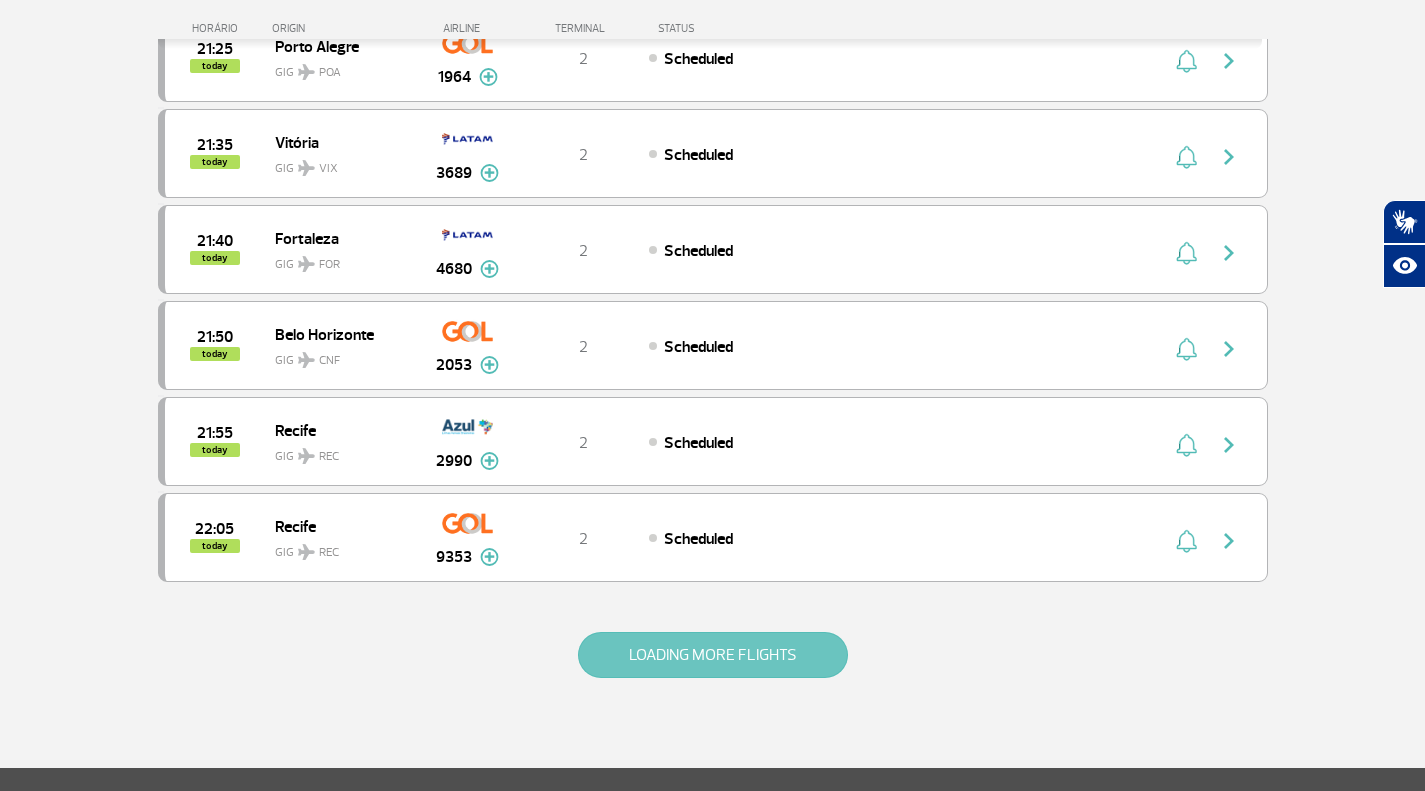 click on "LOADING MORE FLIGHTS" at bounding box center (713, 655) 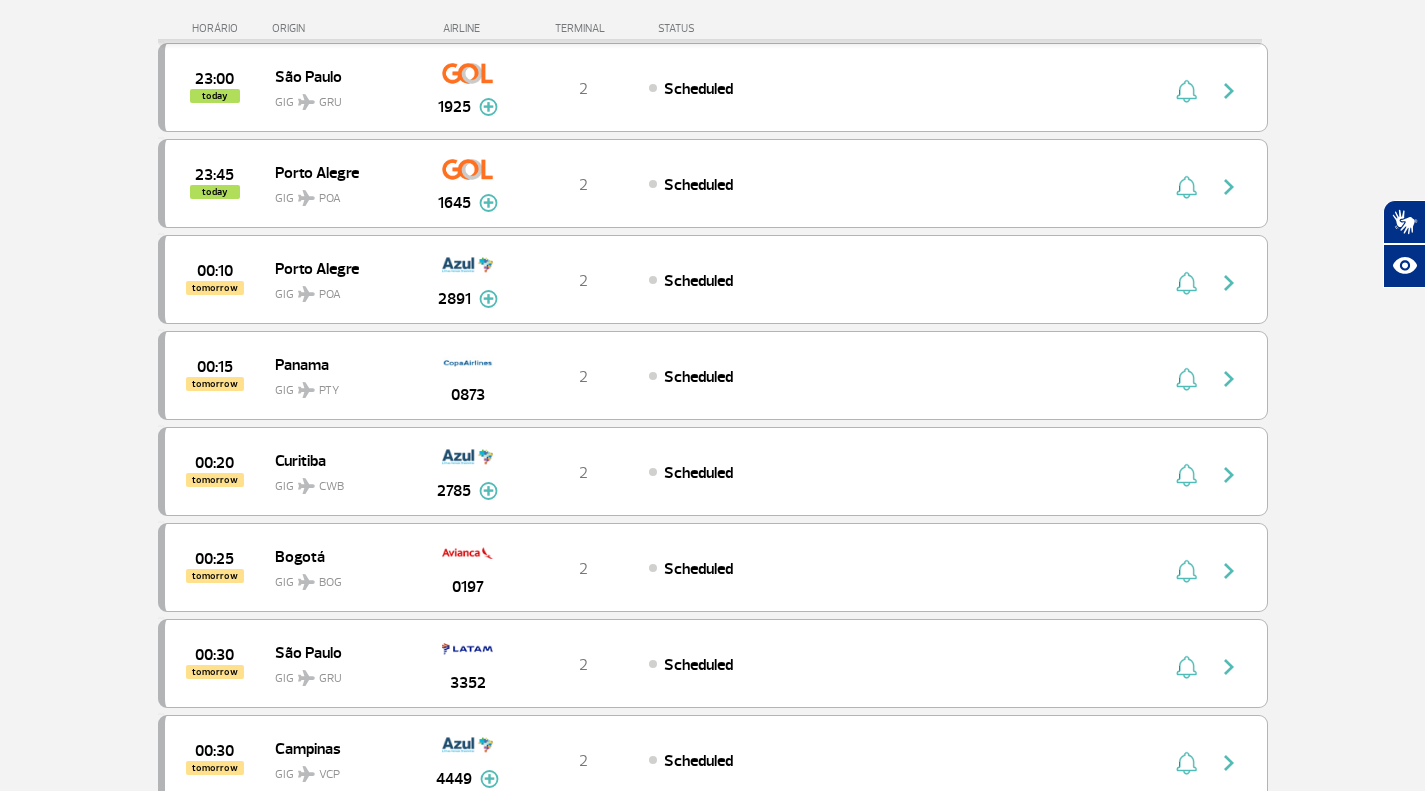 scroll, scrollTop: 12369, scrollLeft: 0, axis: vertical 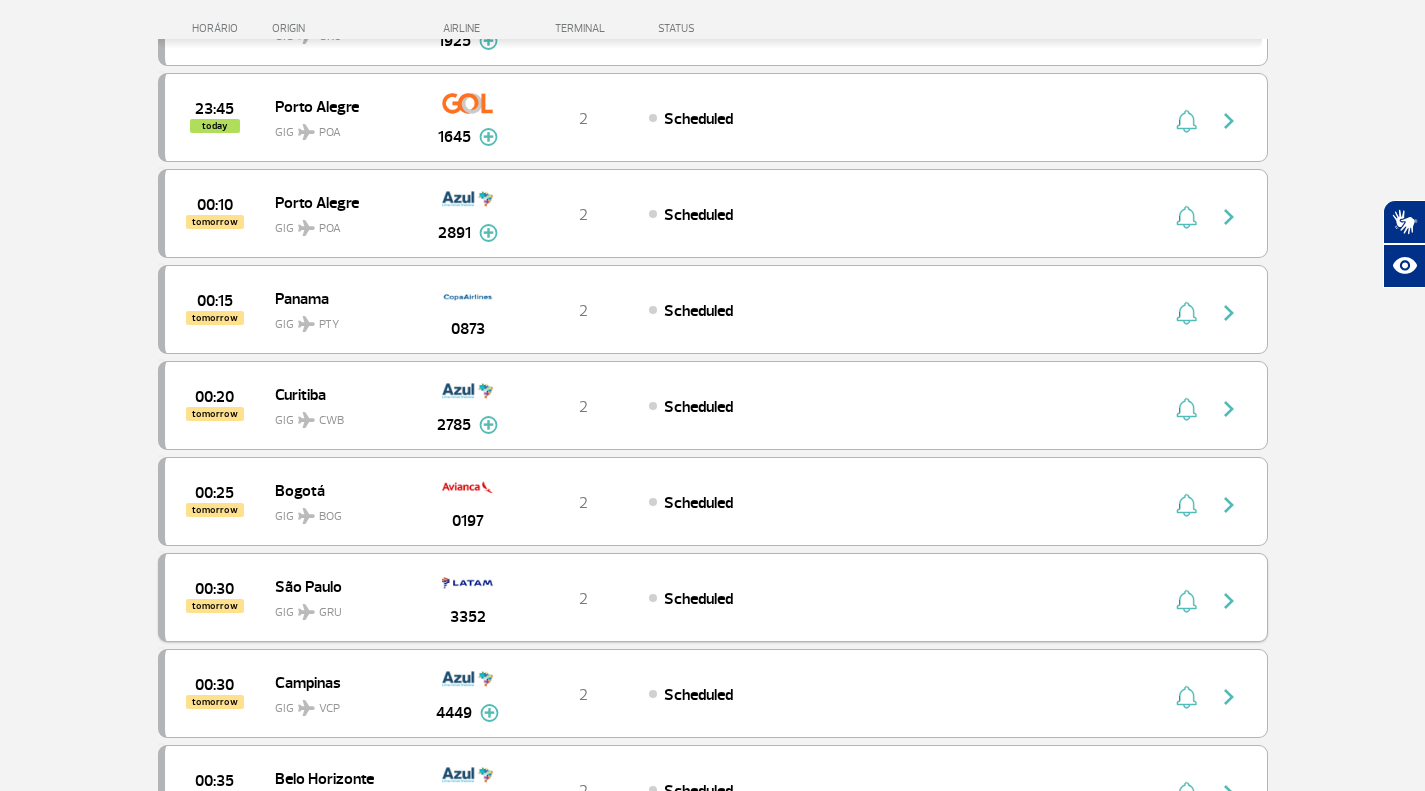 click on "3352" at bounding box center [467, 597] 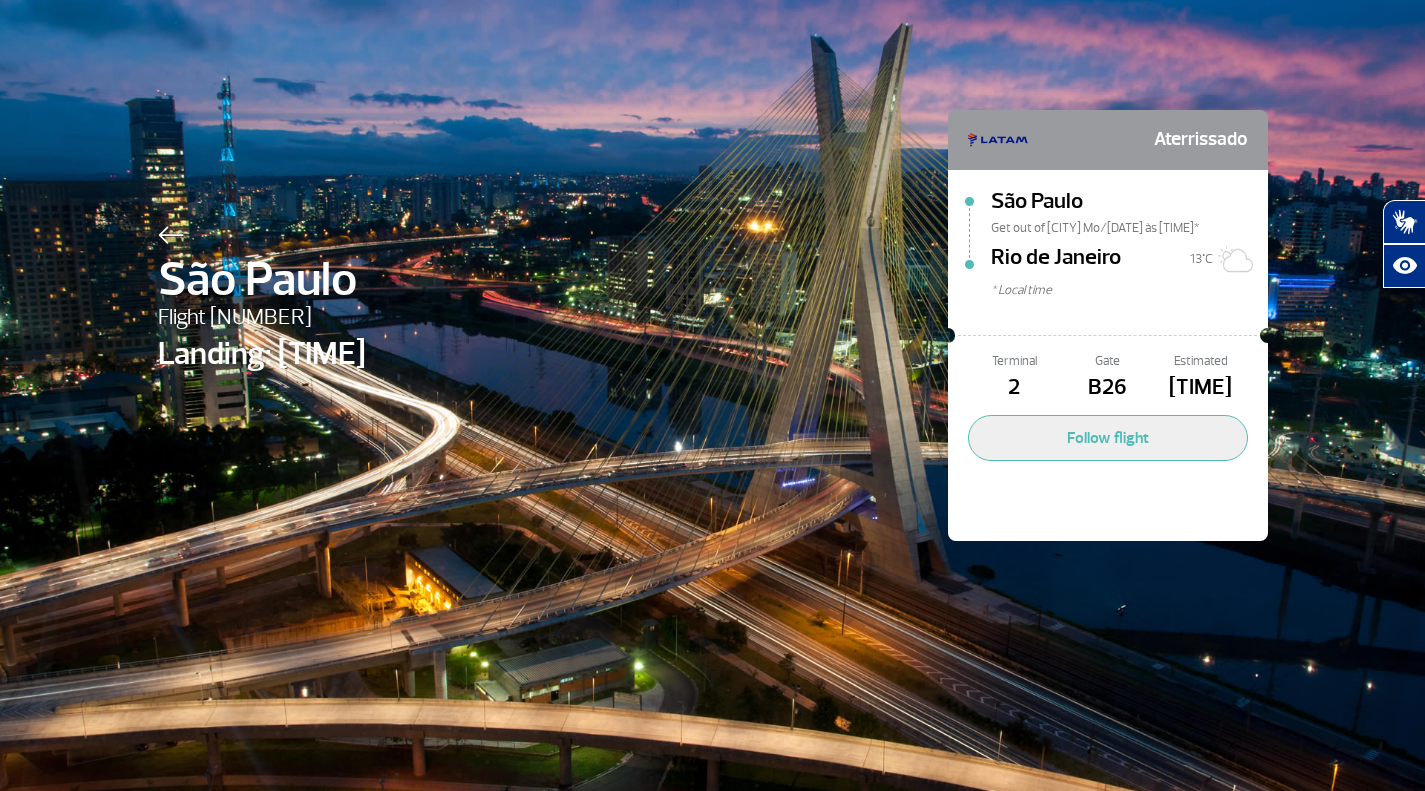 scroll, scrollTop: 0, scrollLeft: 0, axis: both 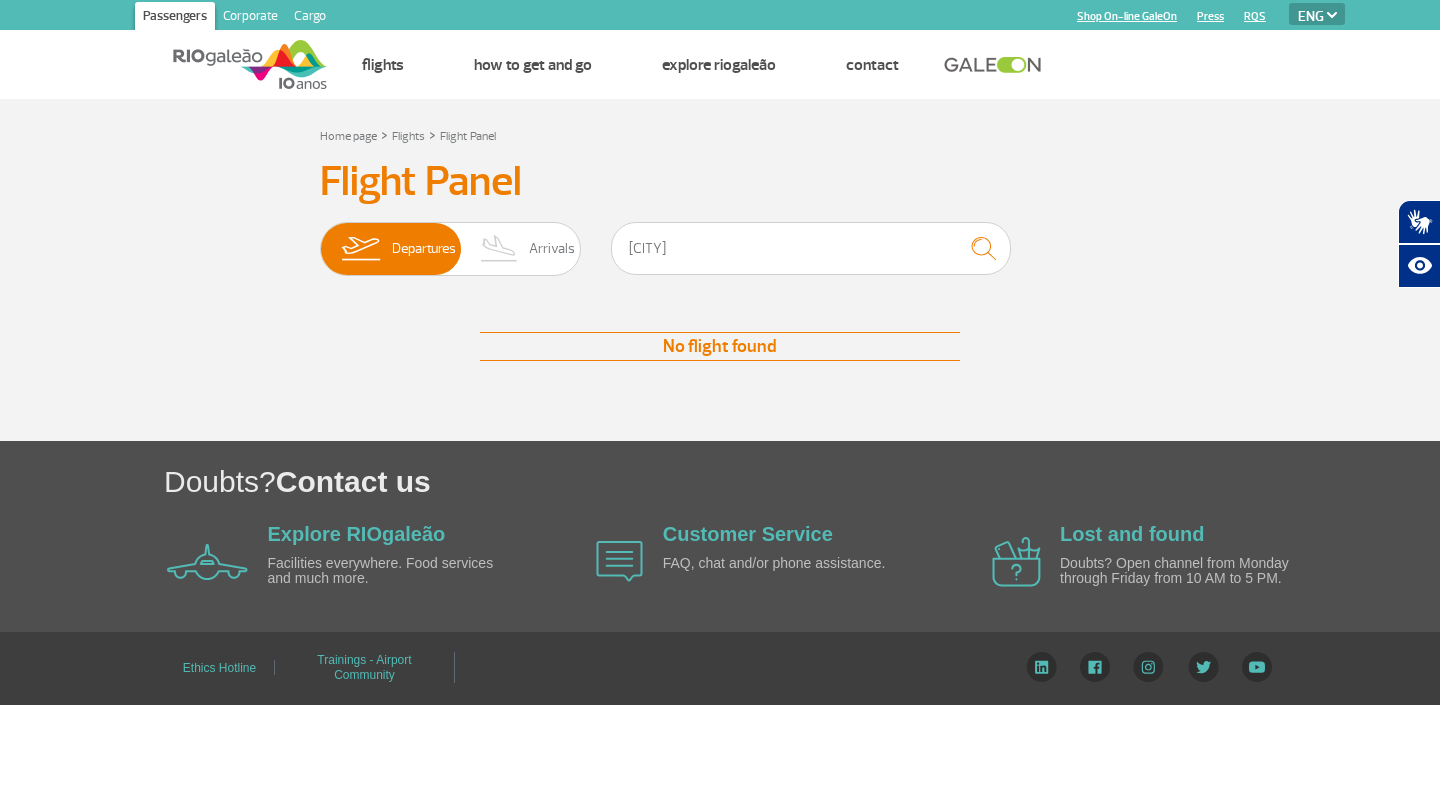 click at bounding box center (250, 64) 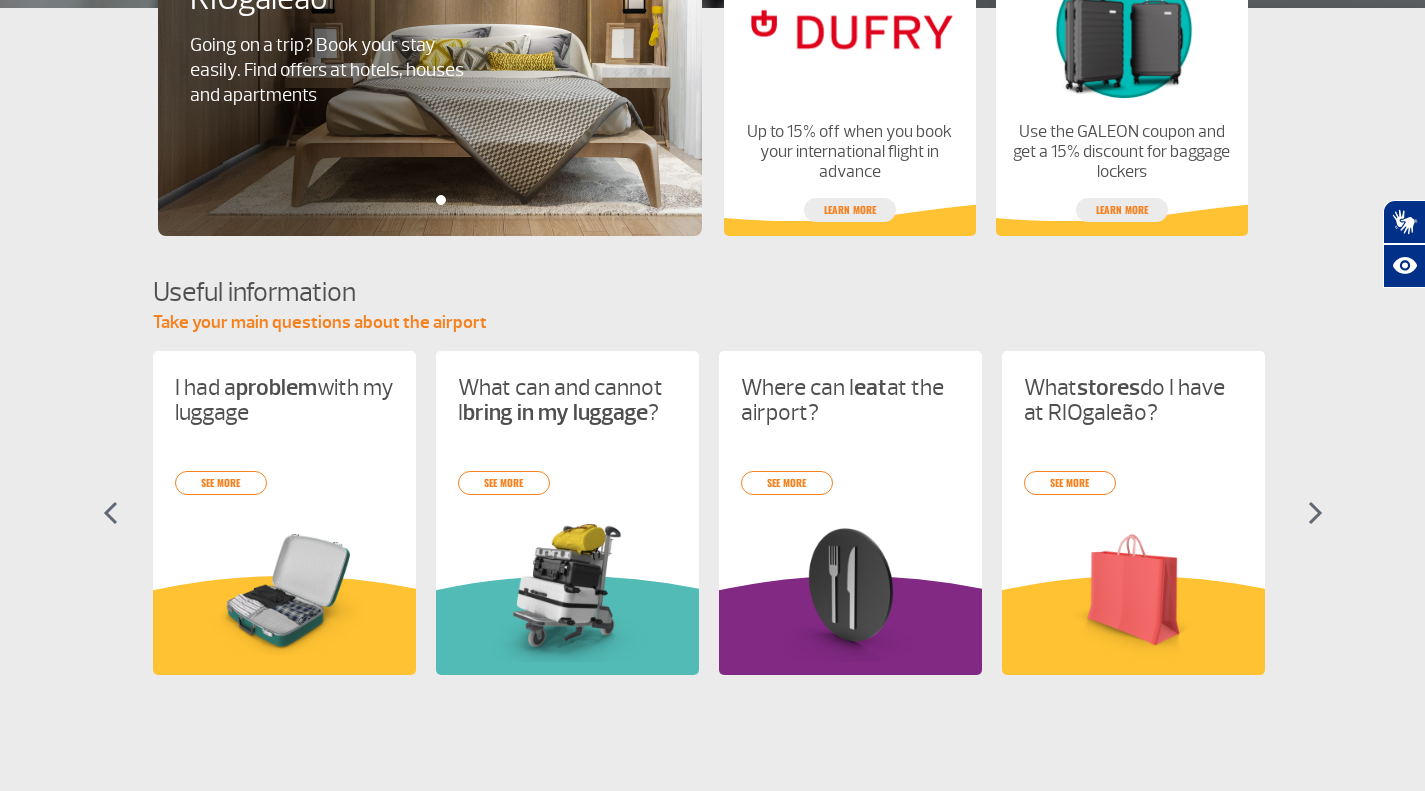 scroll, scrollTop: 914, scrollLeft: 0, axis: vertical 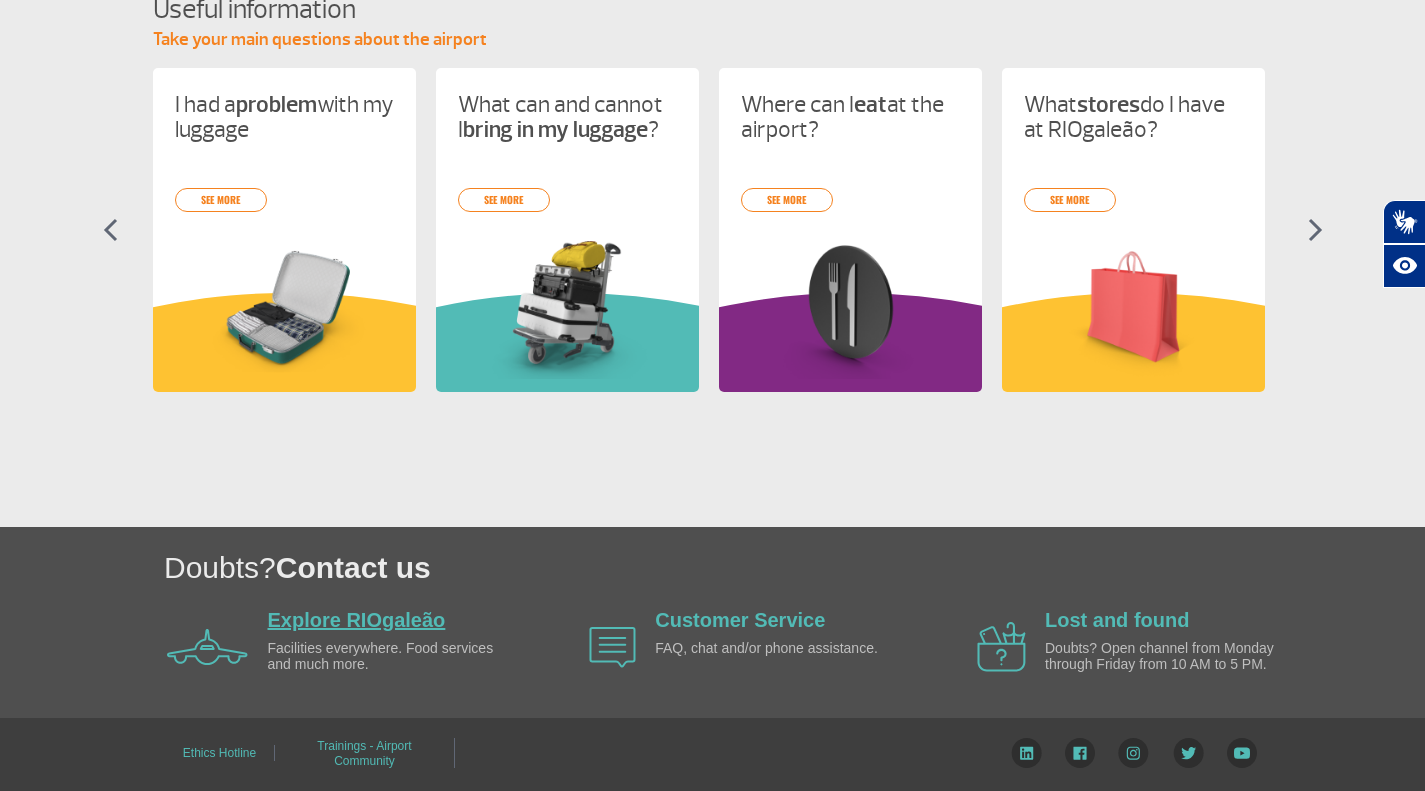 click on "Explore RIOgaleão" 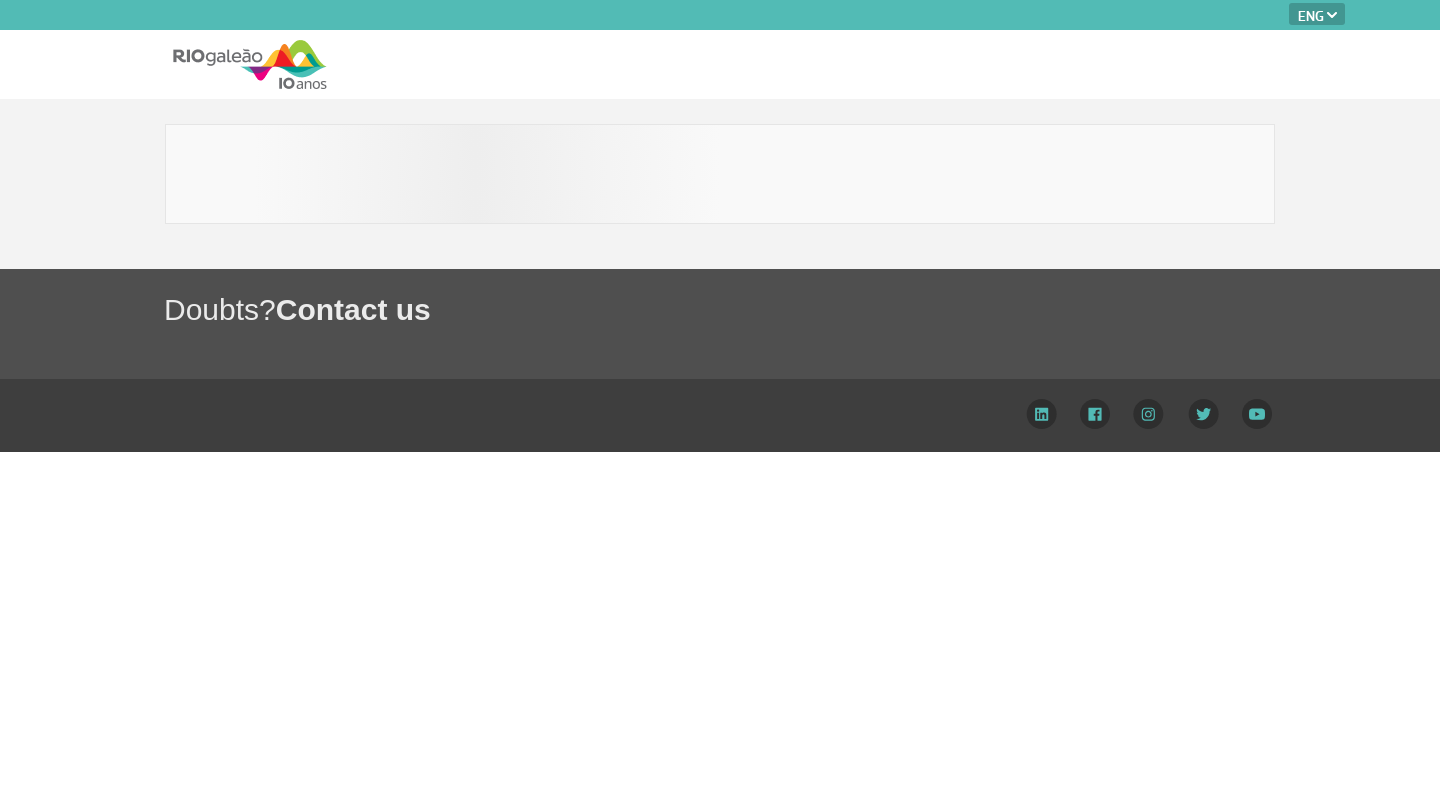 select on "en" 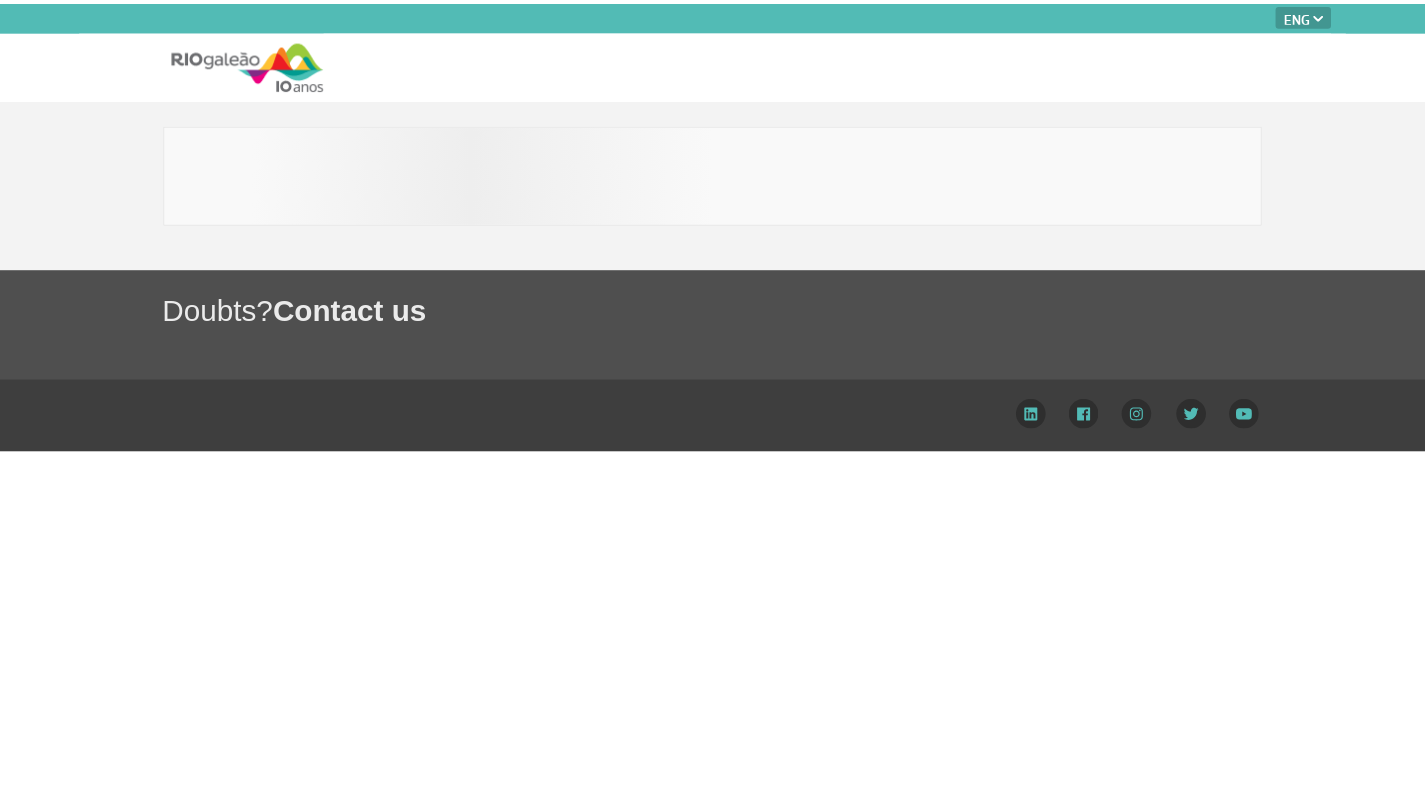 scroll, scrollTop: 0, scrollLeft: 0, axis: both 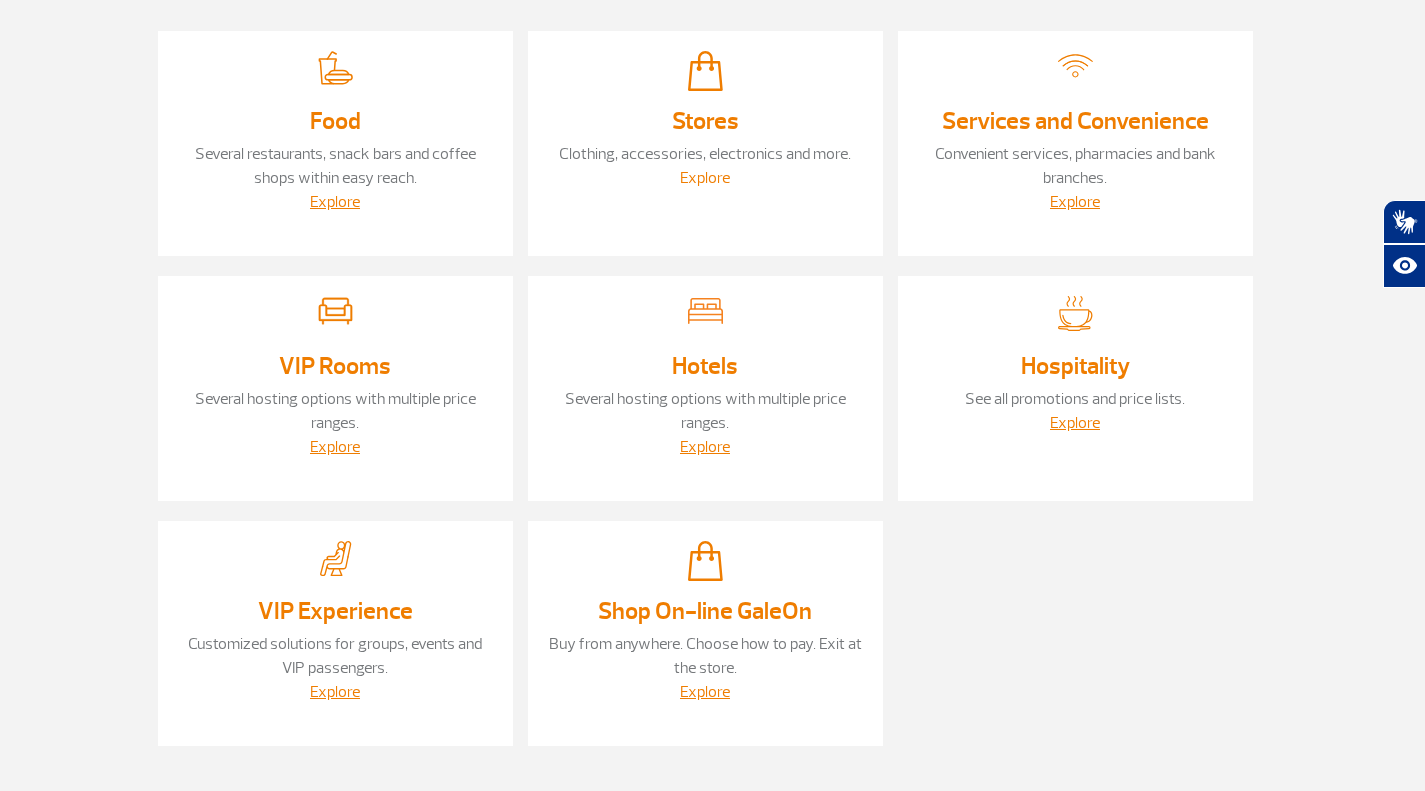 click on "Explore" at bounding box center [705, 178] 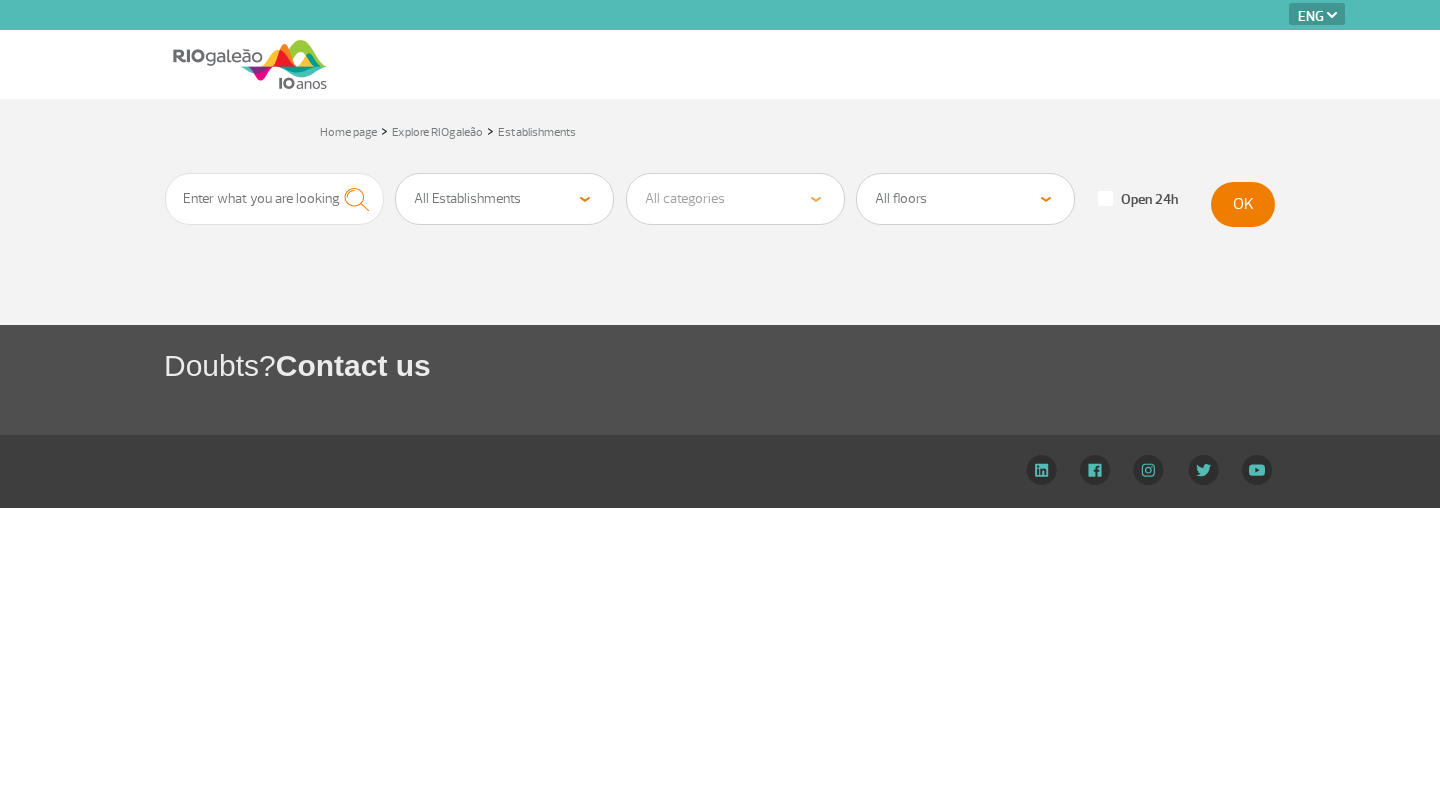 select on "en" 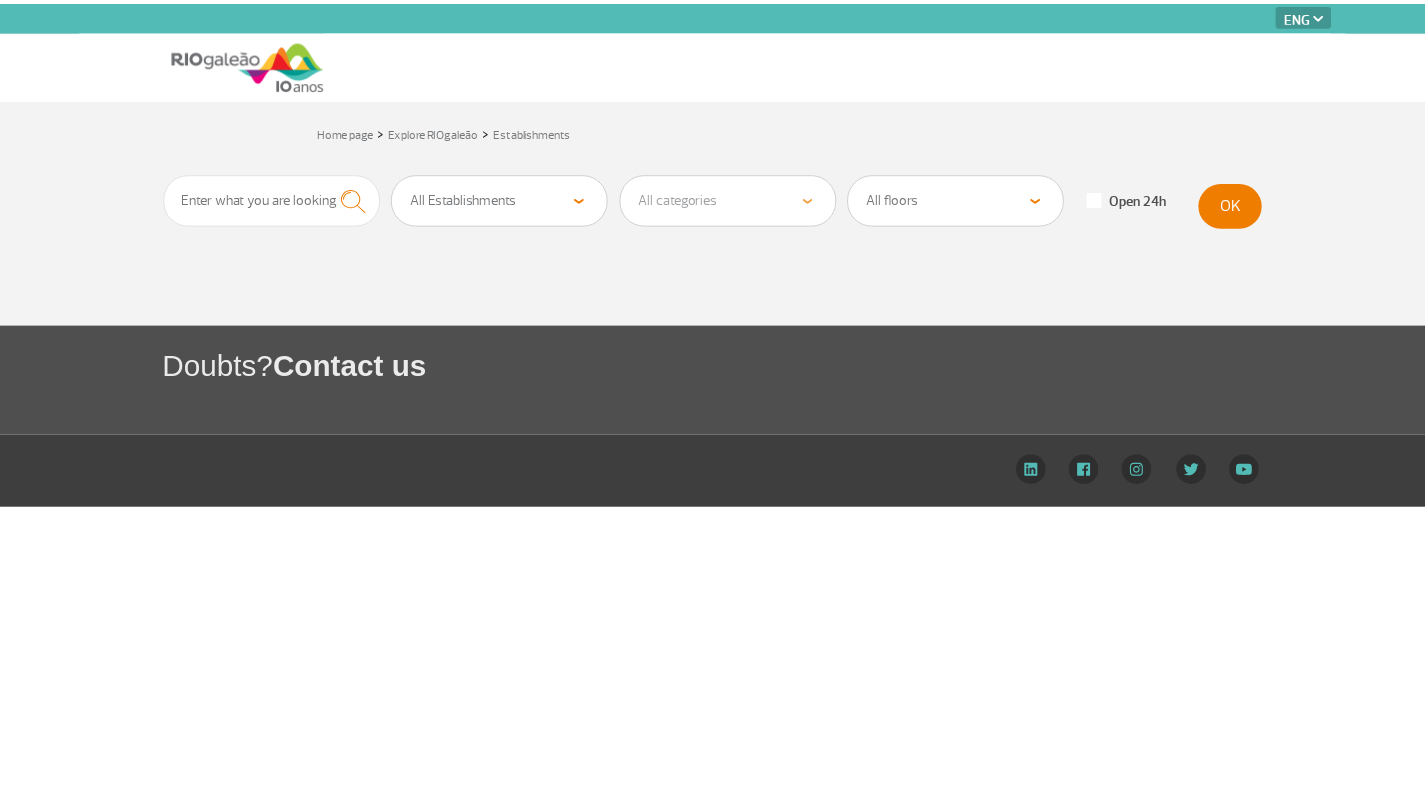 scroll, scrollTop: 0, scrollLeft: 0, axis: both 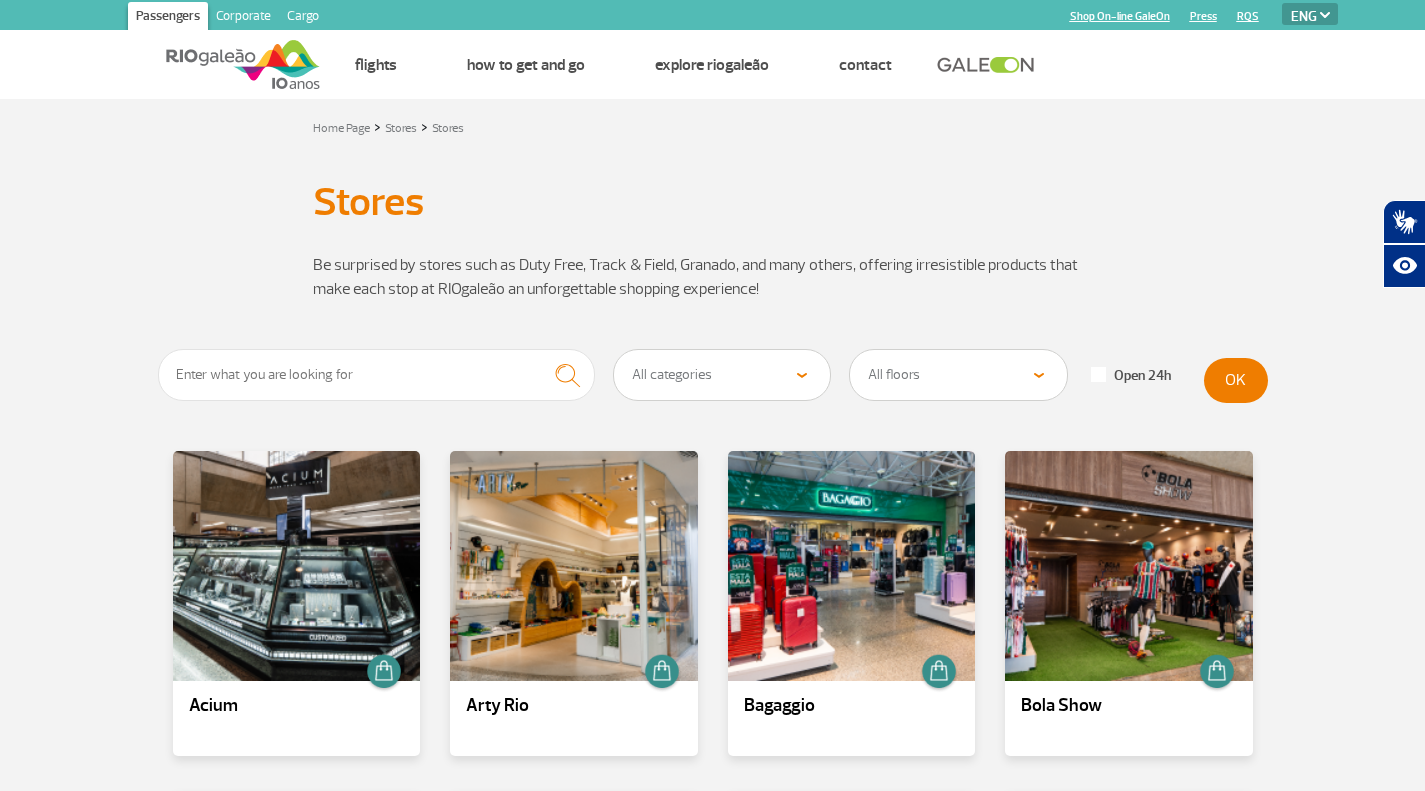 click at bounding box center (243, 64) 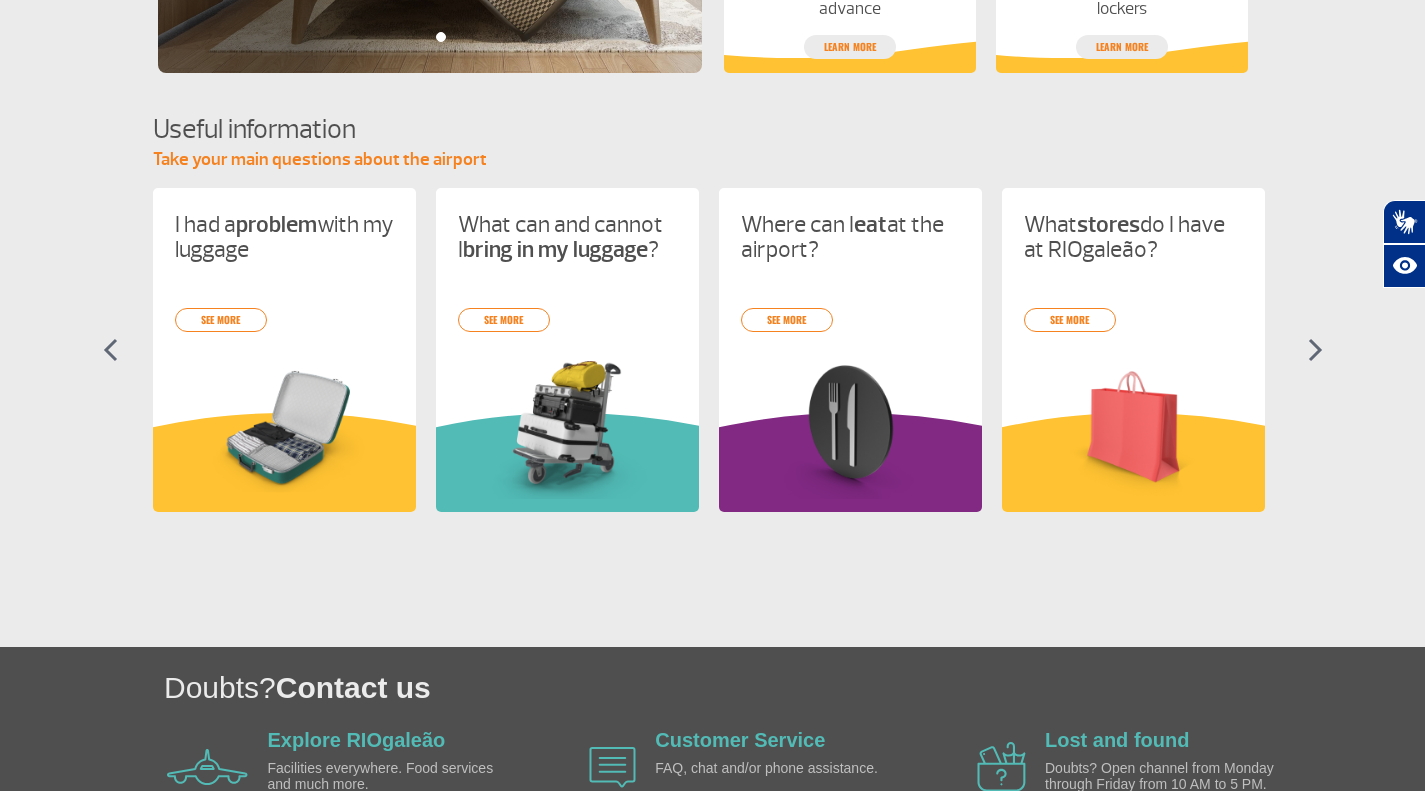 scroll, scrollTop: 914, scrollLeft: 0, axis: vertical 